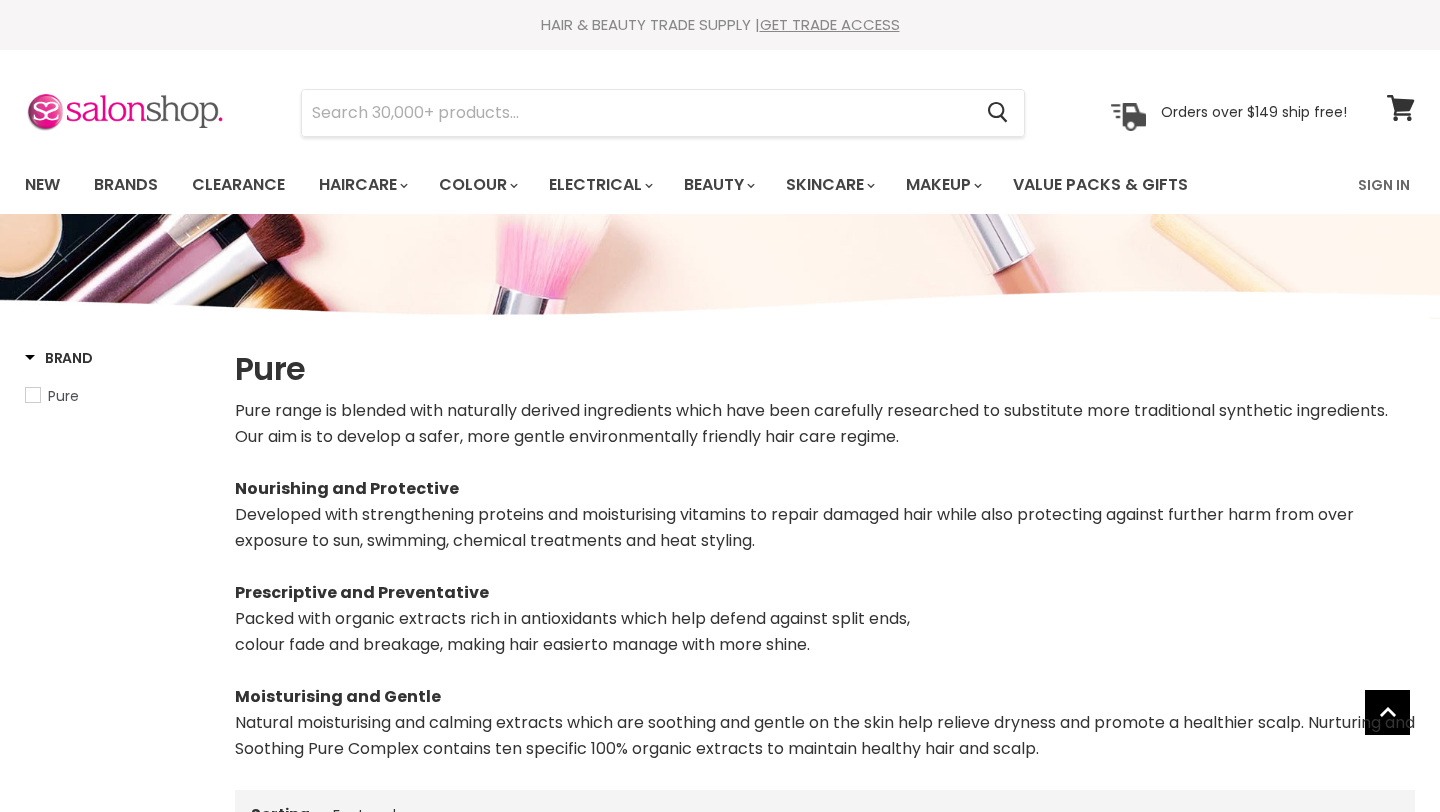select on "manual" 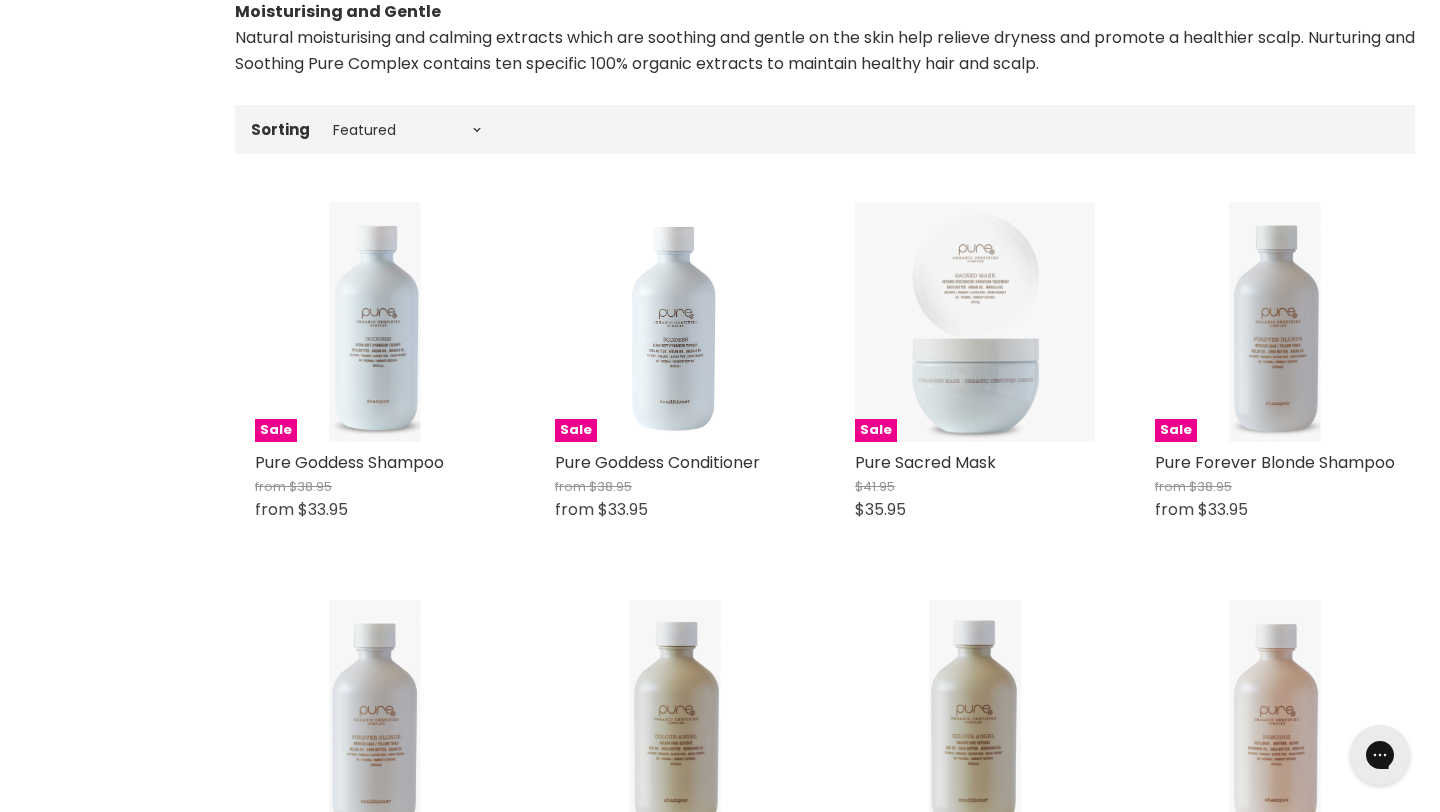 scroll, scrollTop: 0, scrollLeft: 0, axis: both 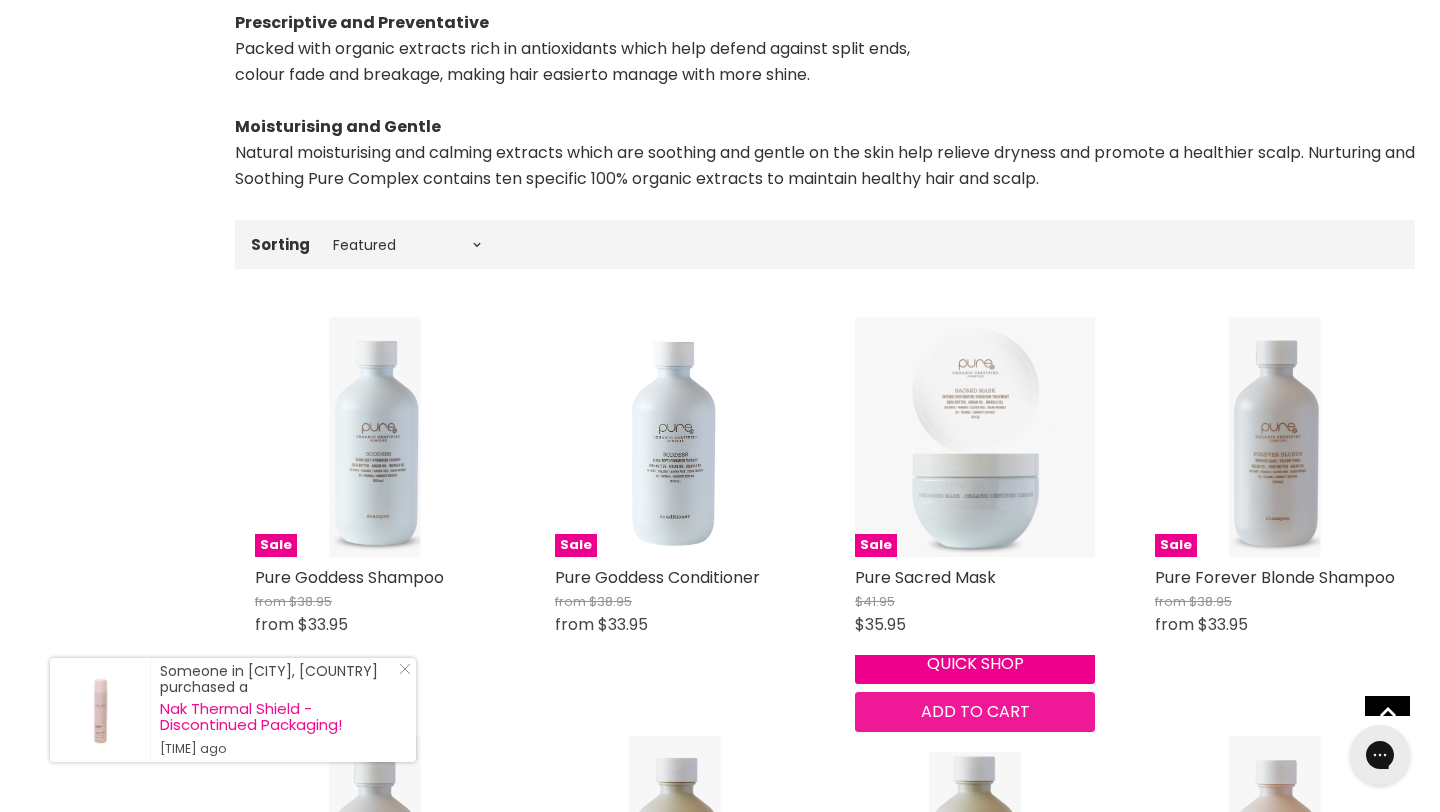 click on "Add to cart" at bounding box center [975, 711] 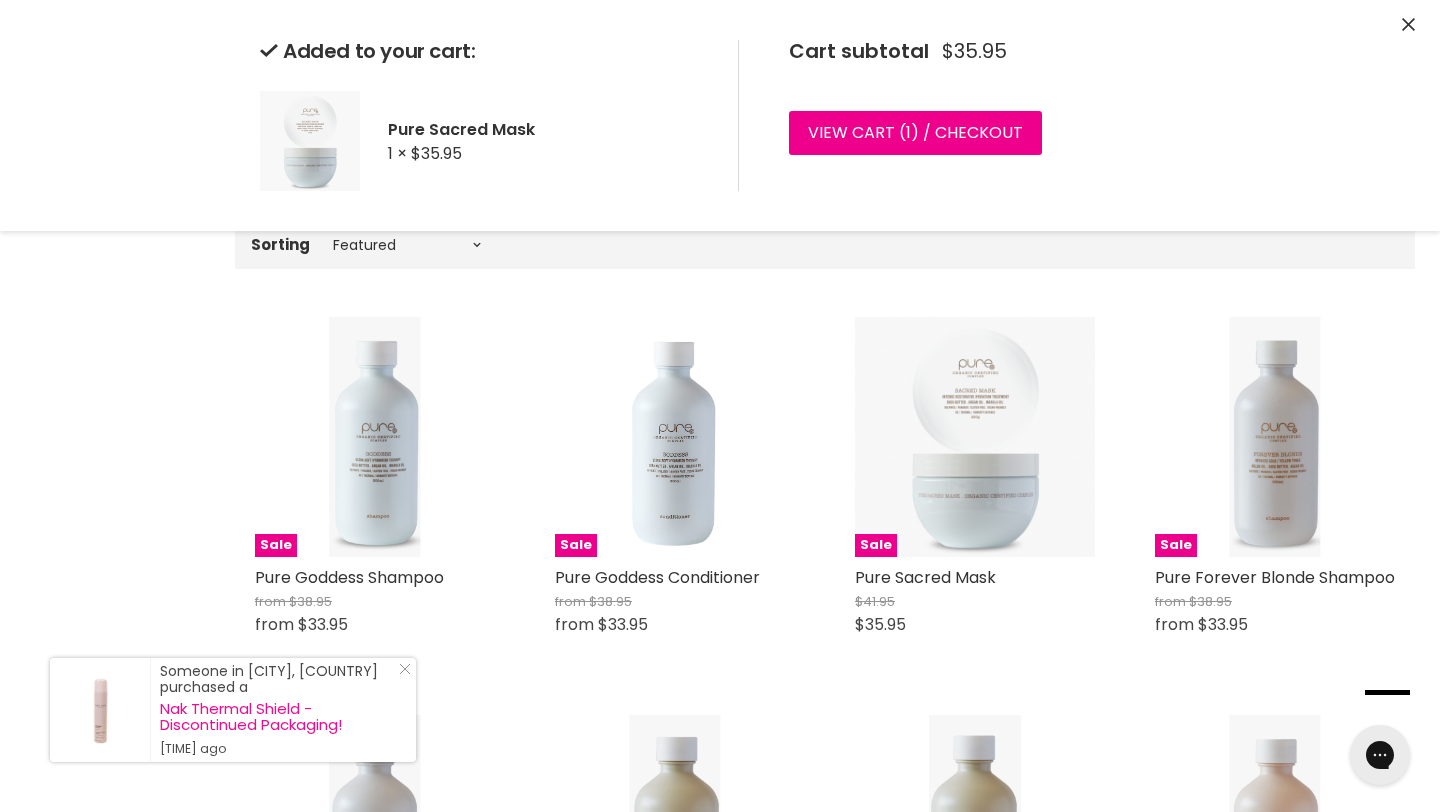 scroll, scrollTop: 0, scrollLeft: 0, axis: both 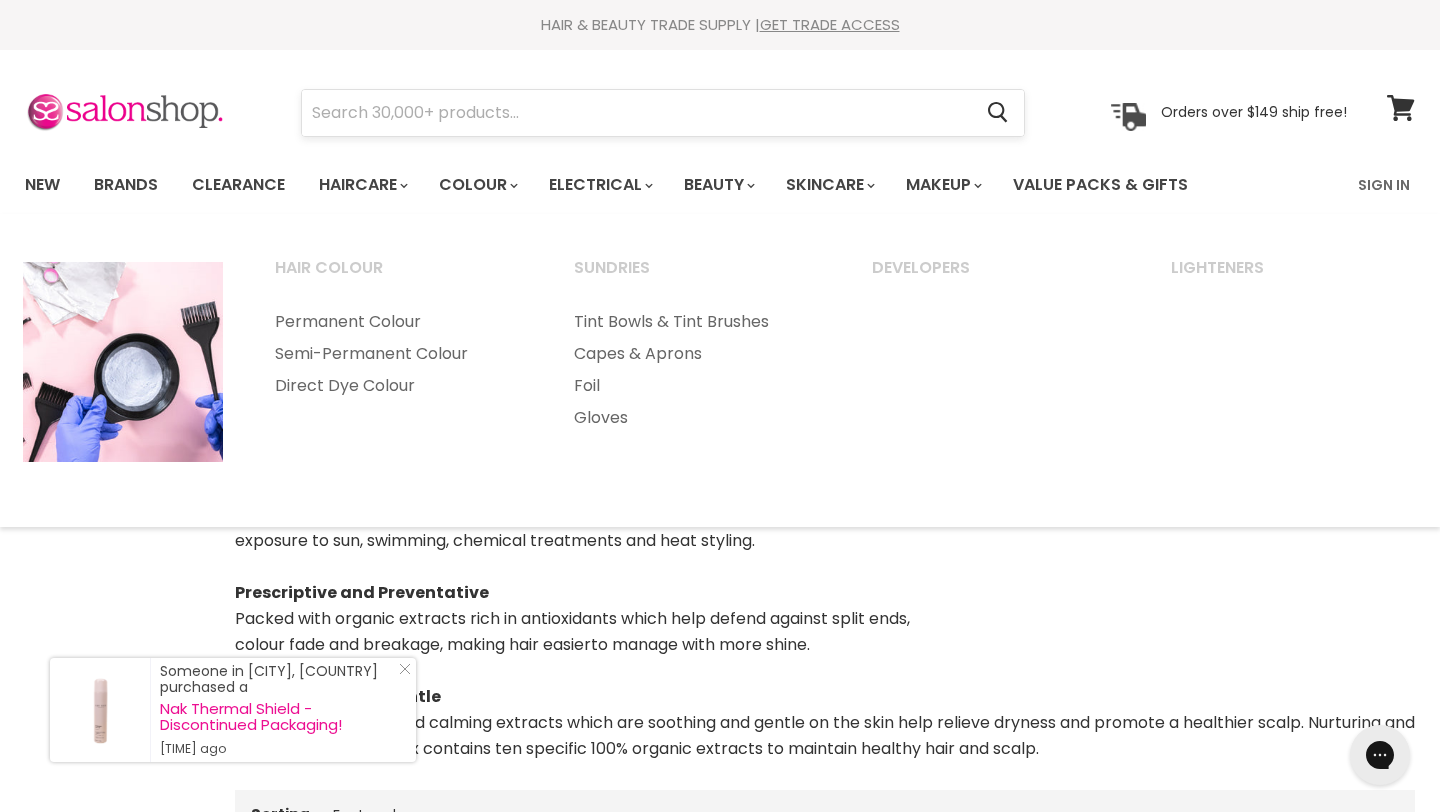 click at bounding box center [636, 113] 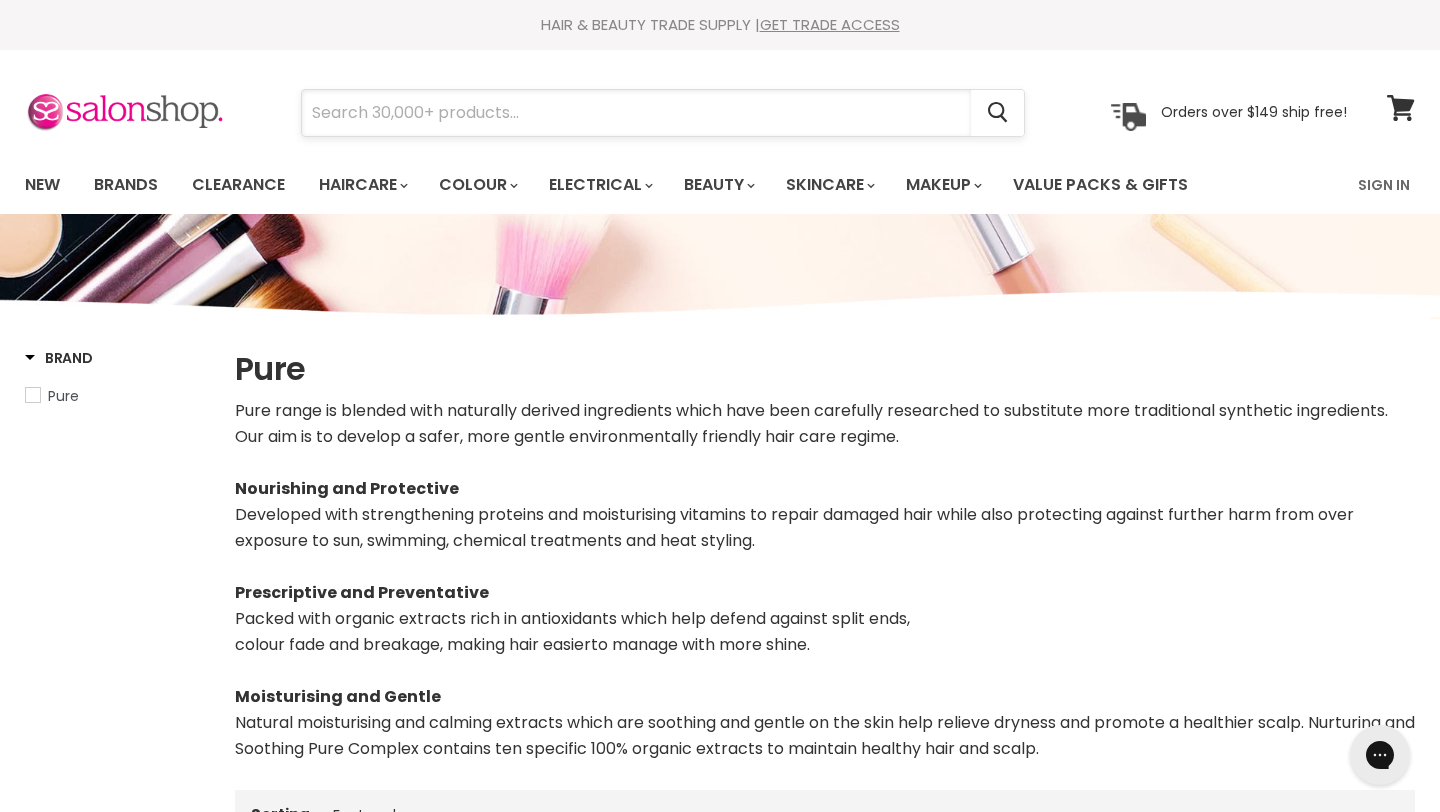 click at bounding box center (636, 113) 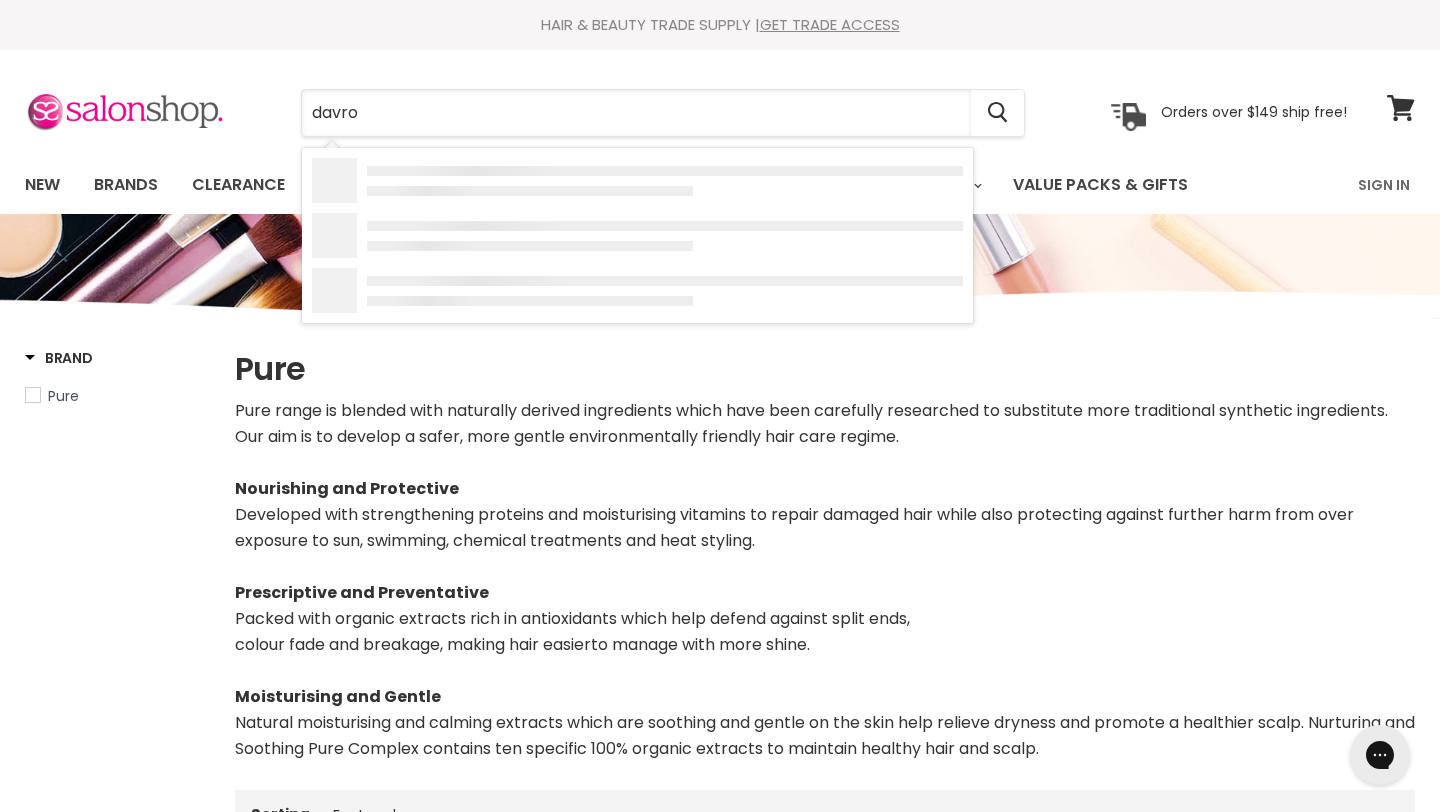 type on "davroe" 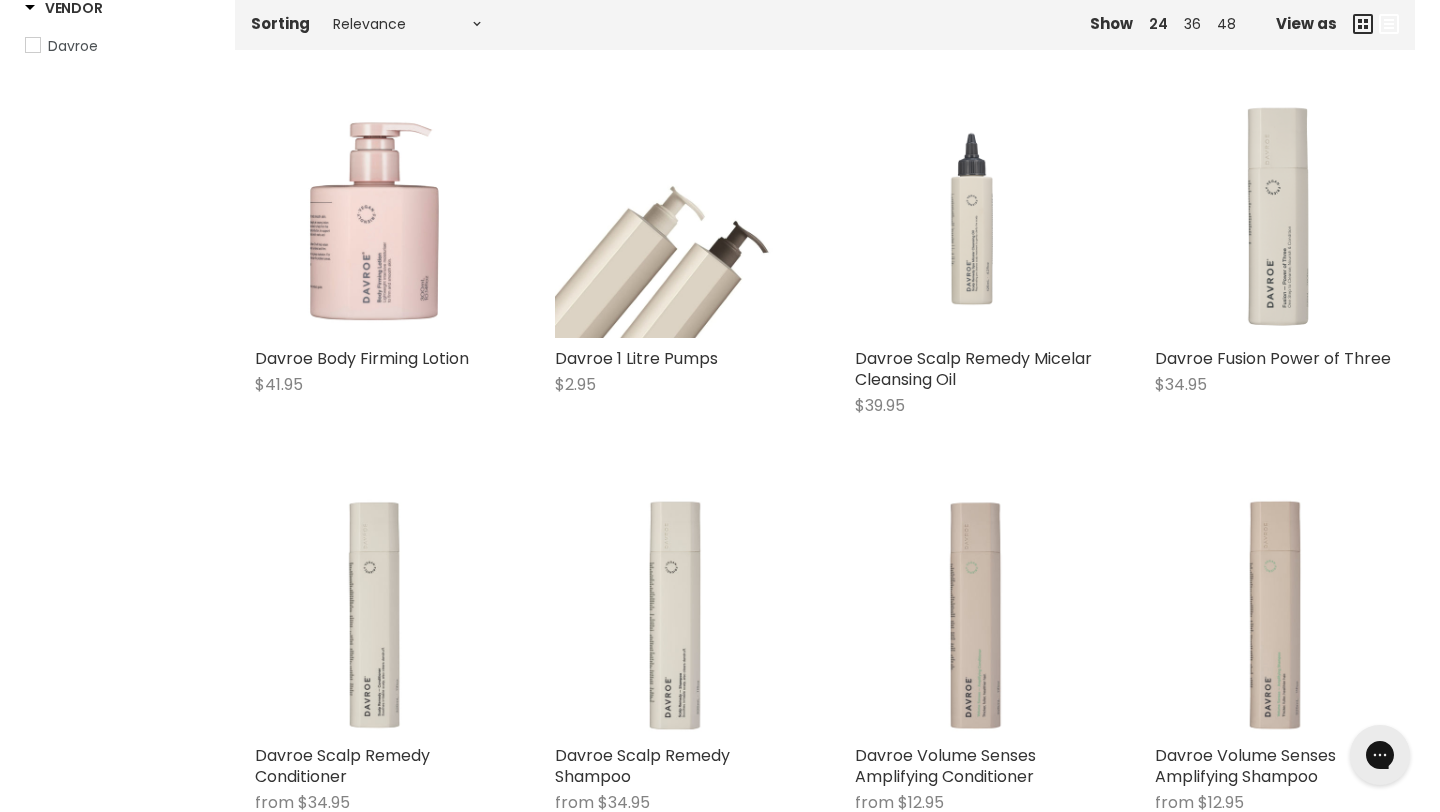 scroll, scrollTop: 0, scrollLeft: 0, axis: both 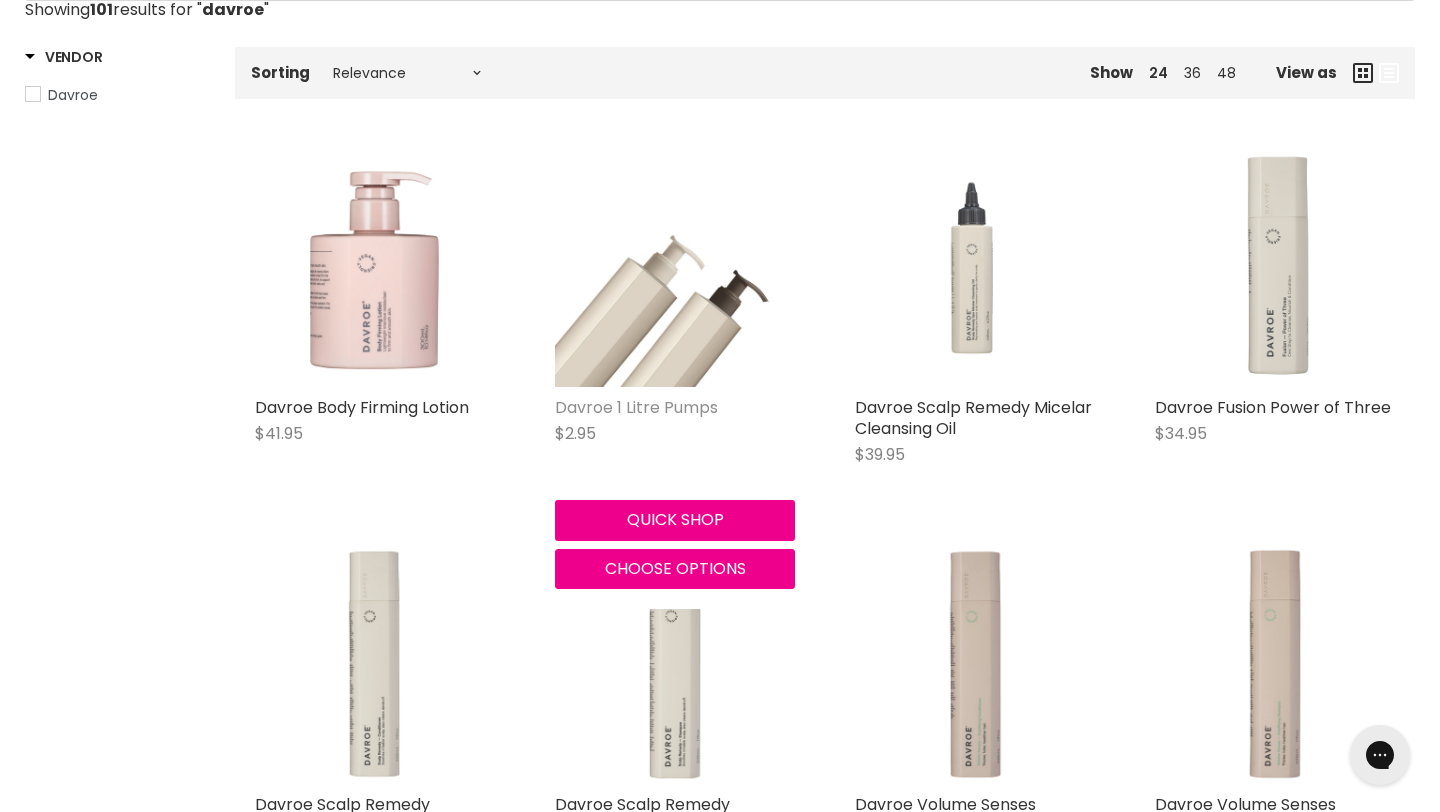 click on "Davroe 1 Litre Pumps" at bounding box center (636, 407) 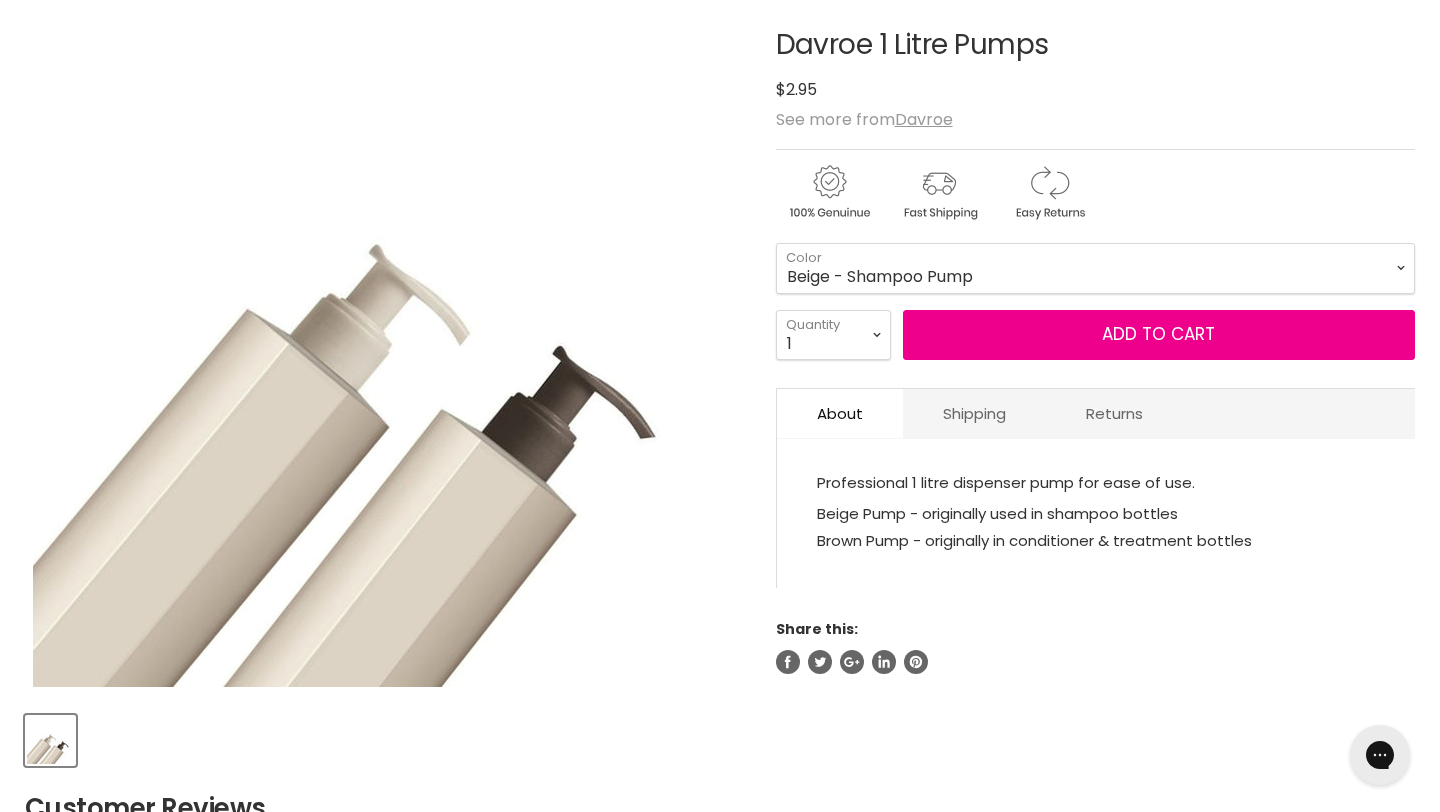 scroll, scrollTop: 0, scrollLeft: 0, axis: both 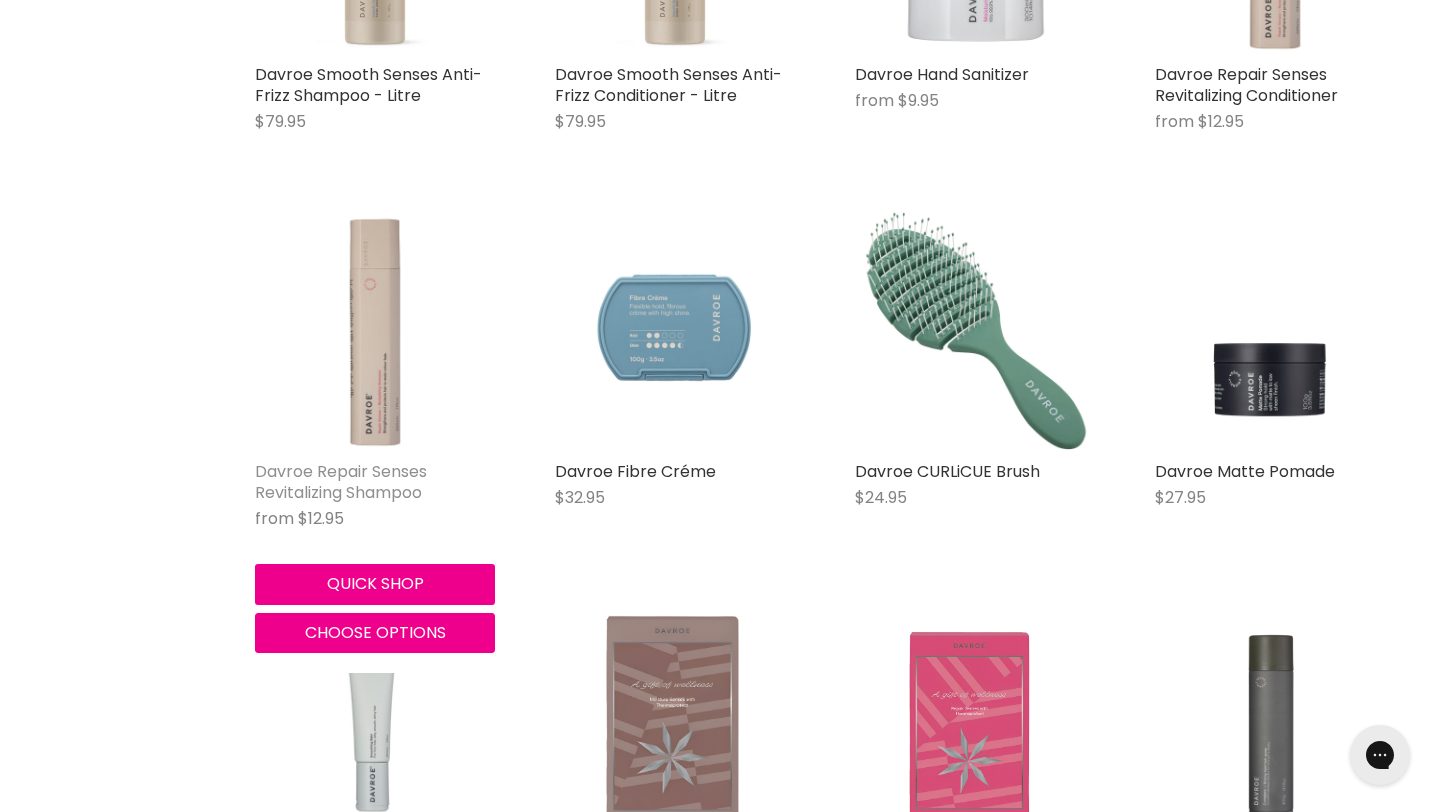 click on "Davroe Repair Senses Revitalizing Shampoo" at bounding box center (341, 482) 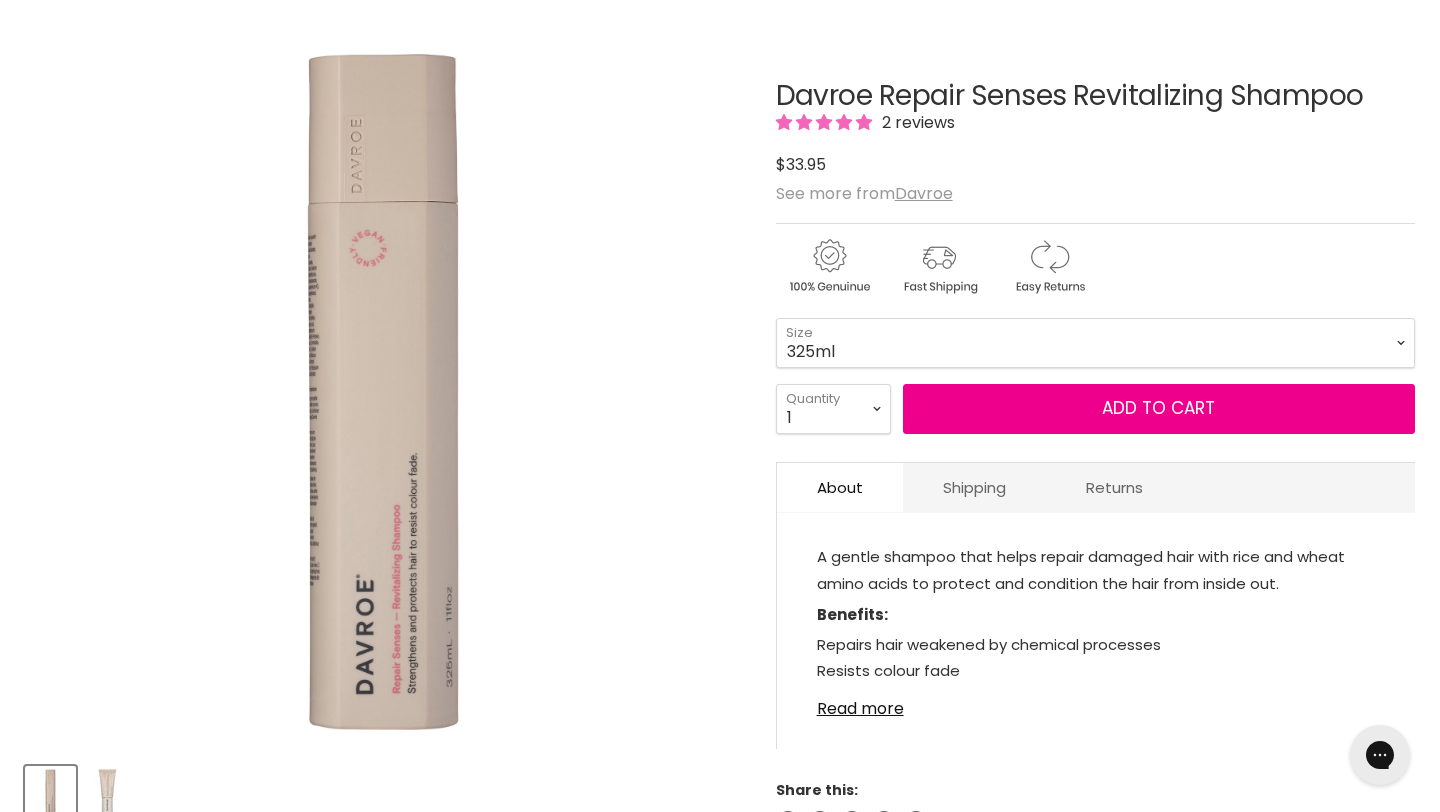 scroll, scrollTop: 0, scrollLeft: 0, axis: both 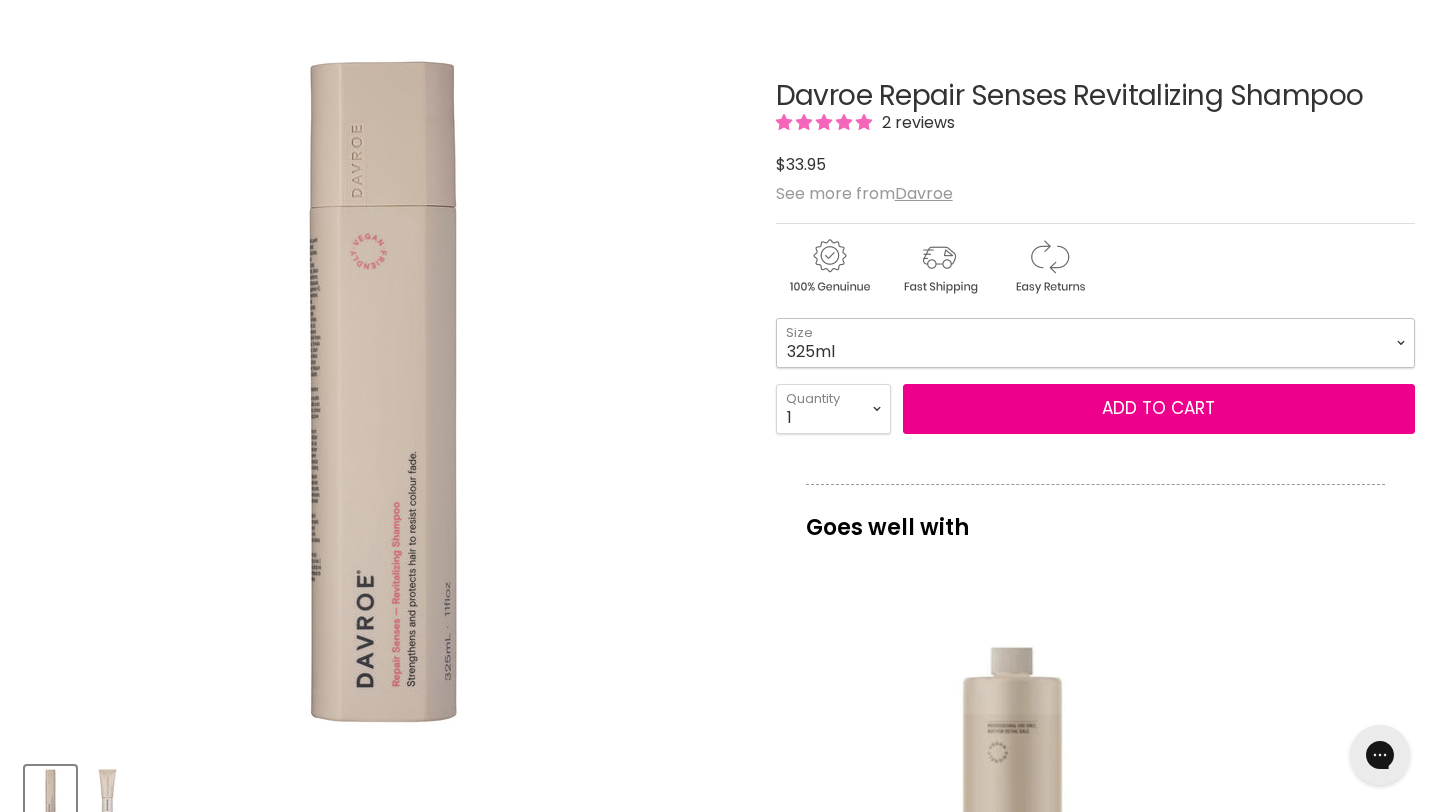 click on "325ml
100ml" at bounding box center (1095, 343) 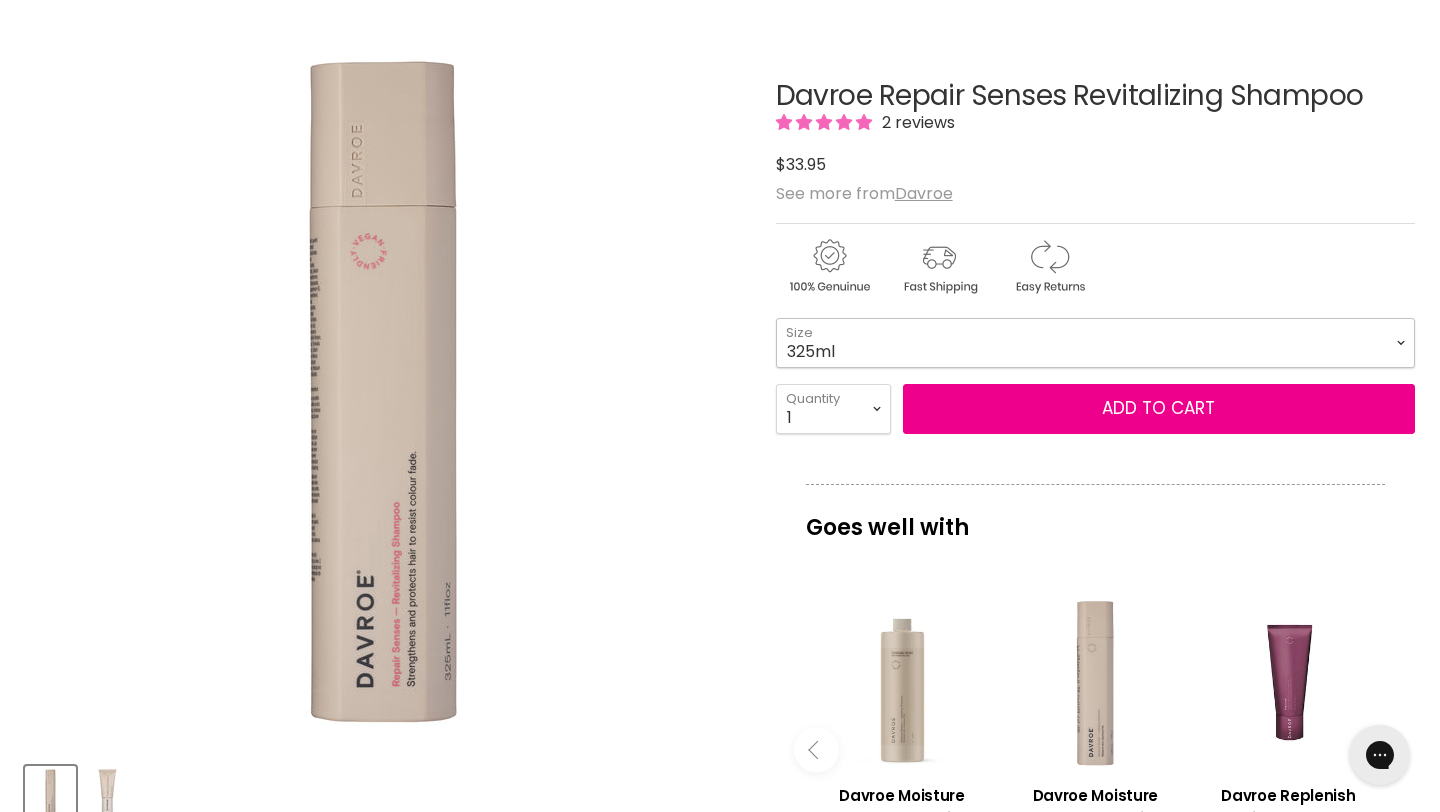 click on "325ml
100ml" at bounding box center [1095, 343] 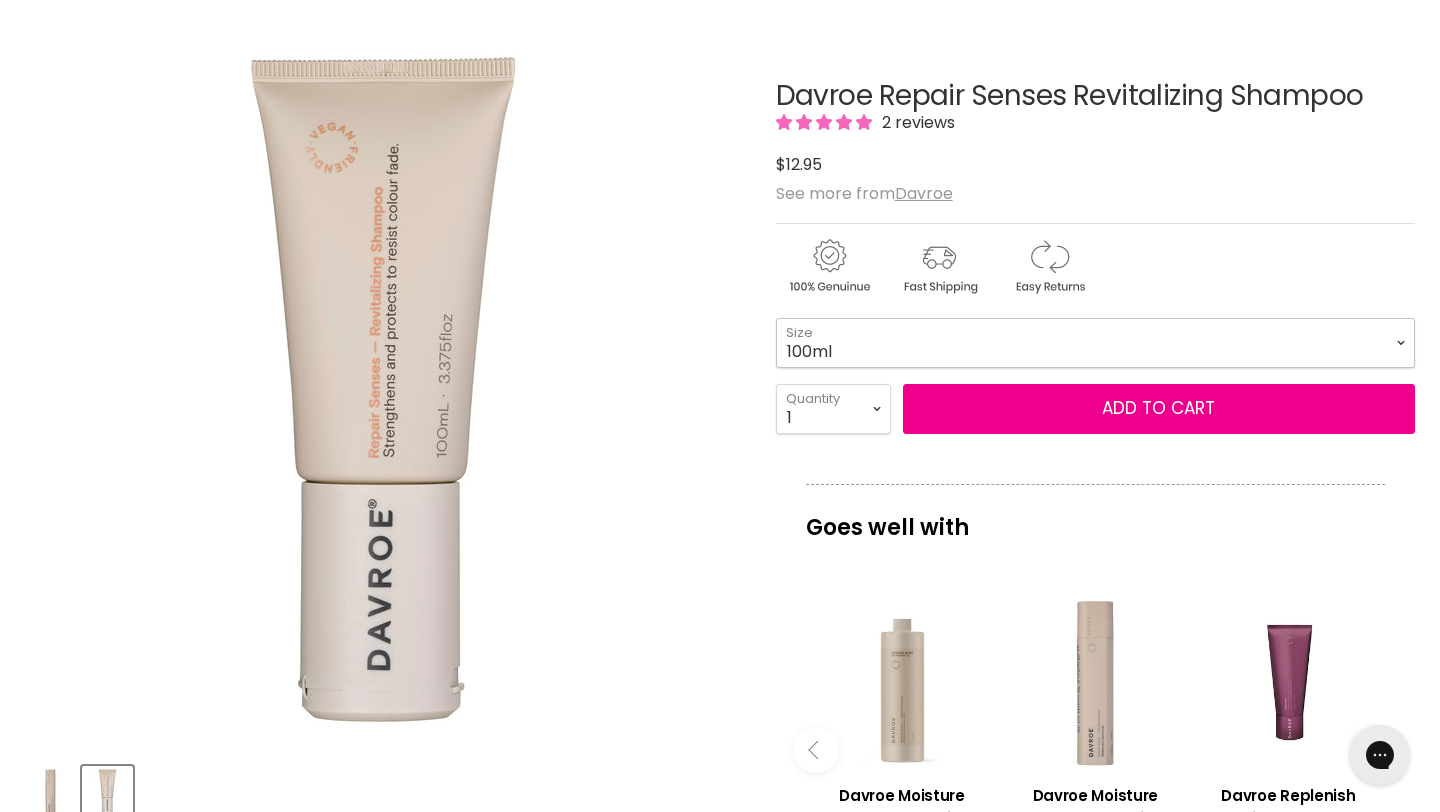 click on "325ml
100ml" at bounding box center (1095, 343) 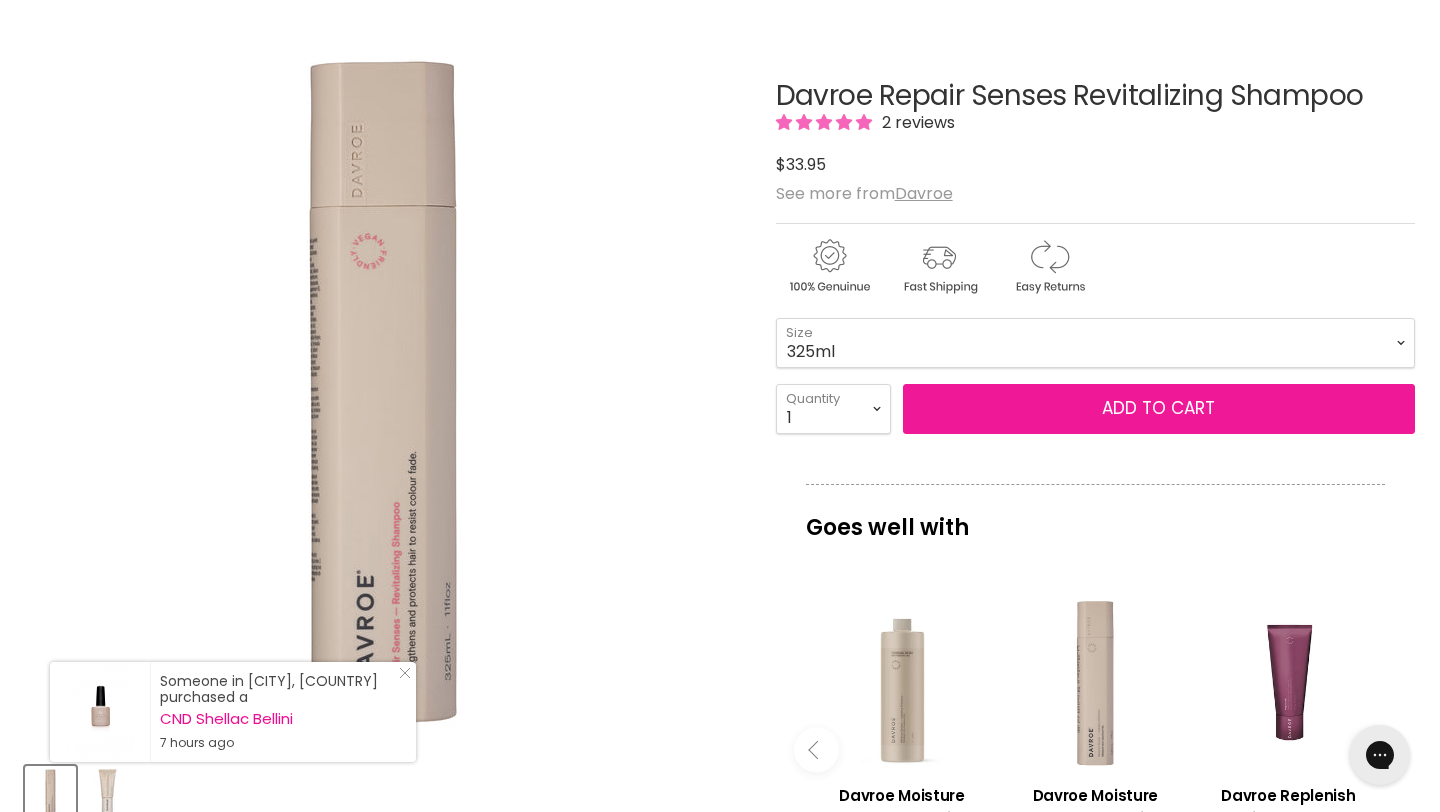 click on "Add to cart" at bounding box center (1159, 409) 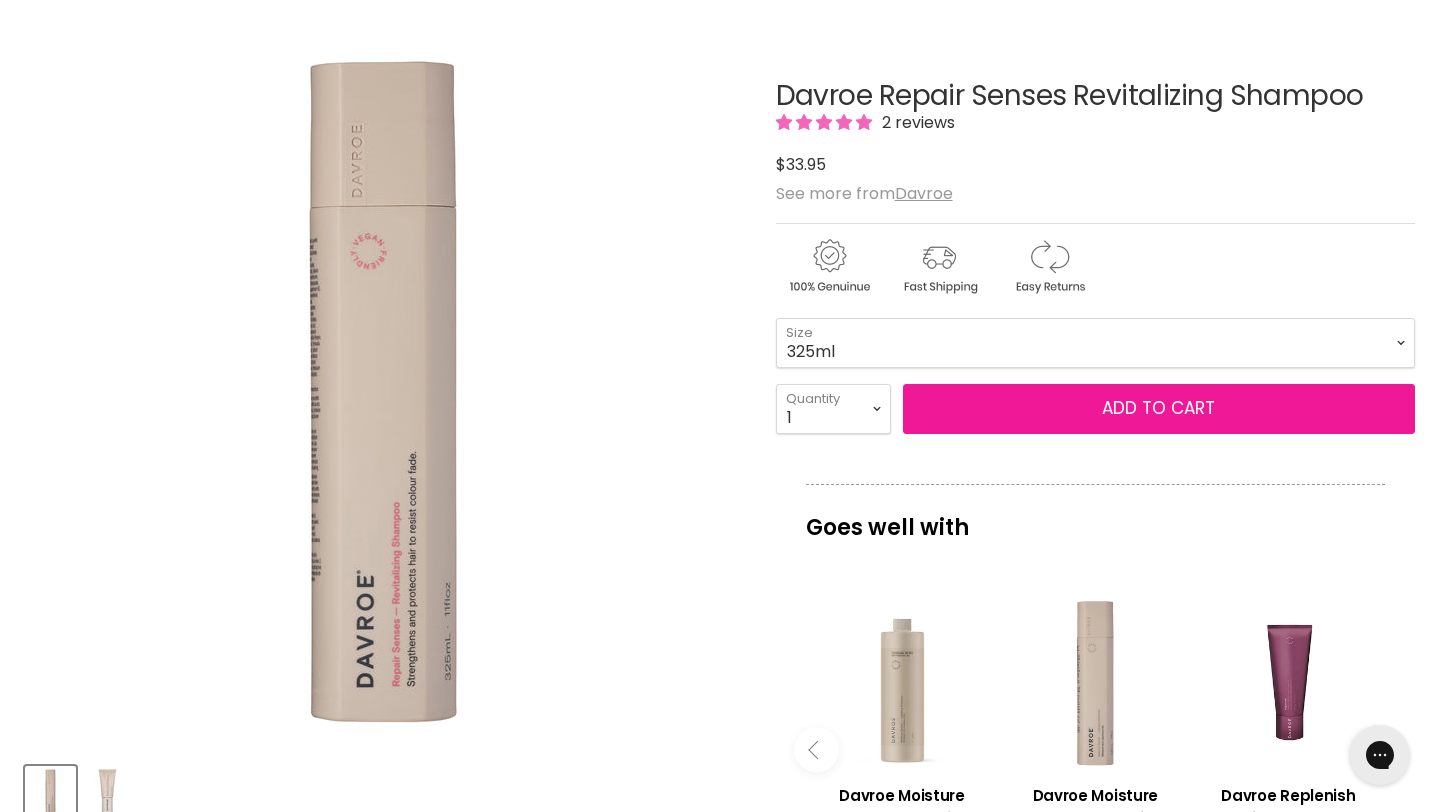 click on "Add to cart" at bounding box center [1159, 409] 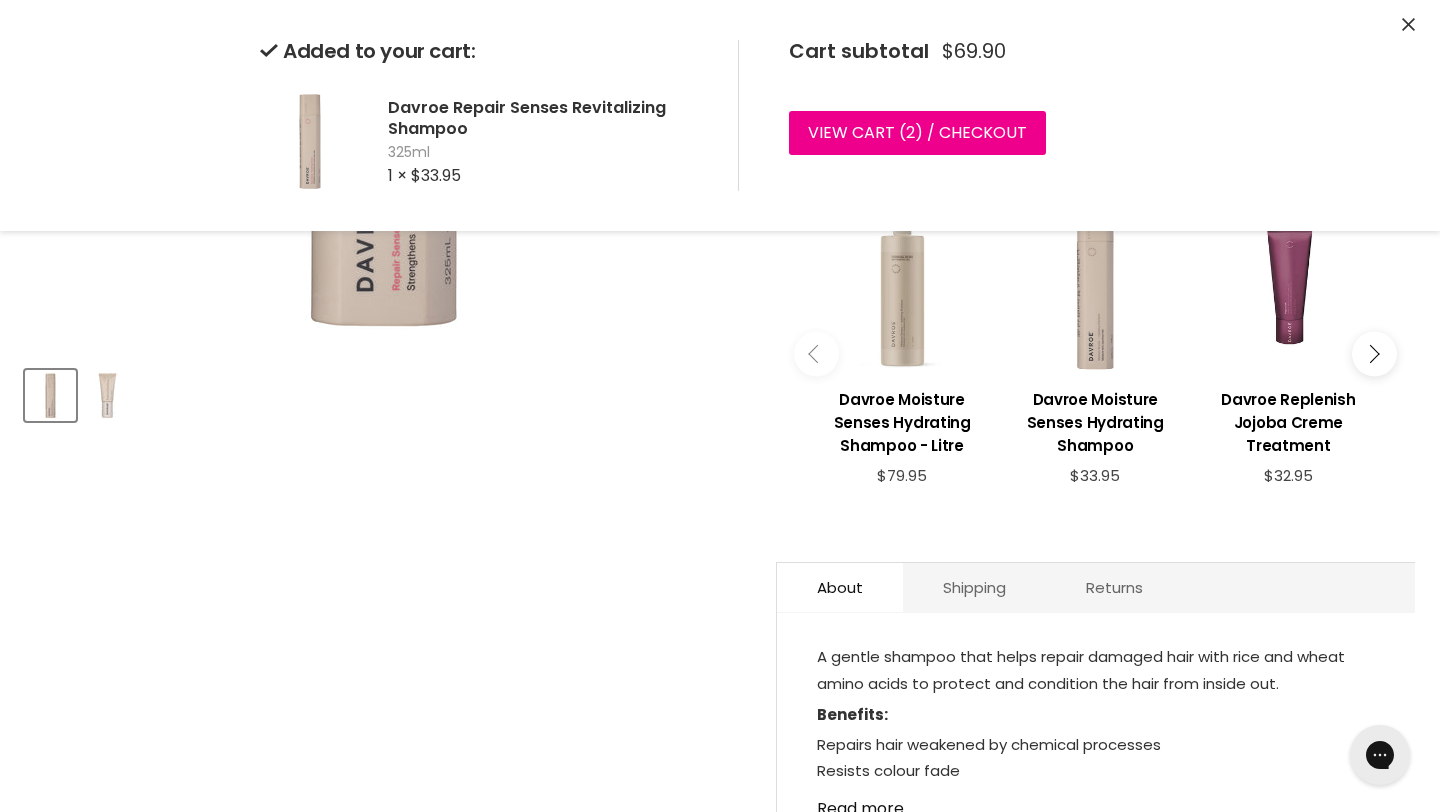 scroll, scrollTop: 608, scrollLeft: 0, axis: vertical 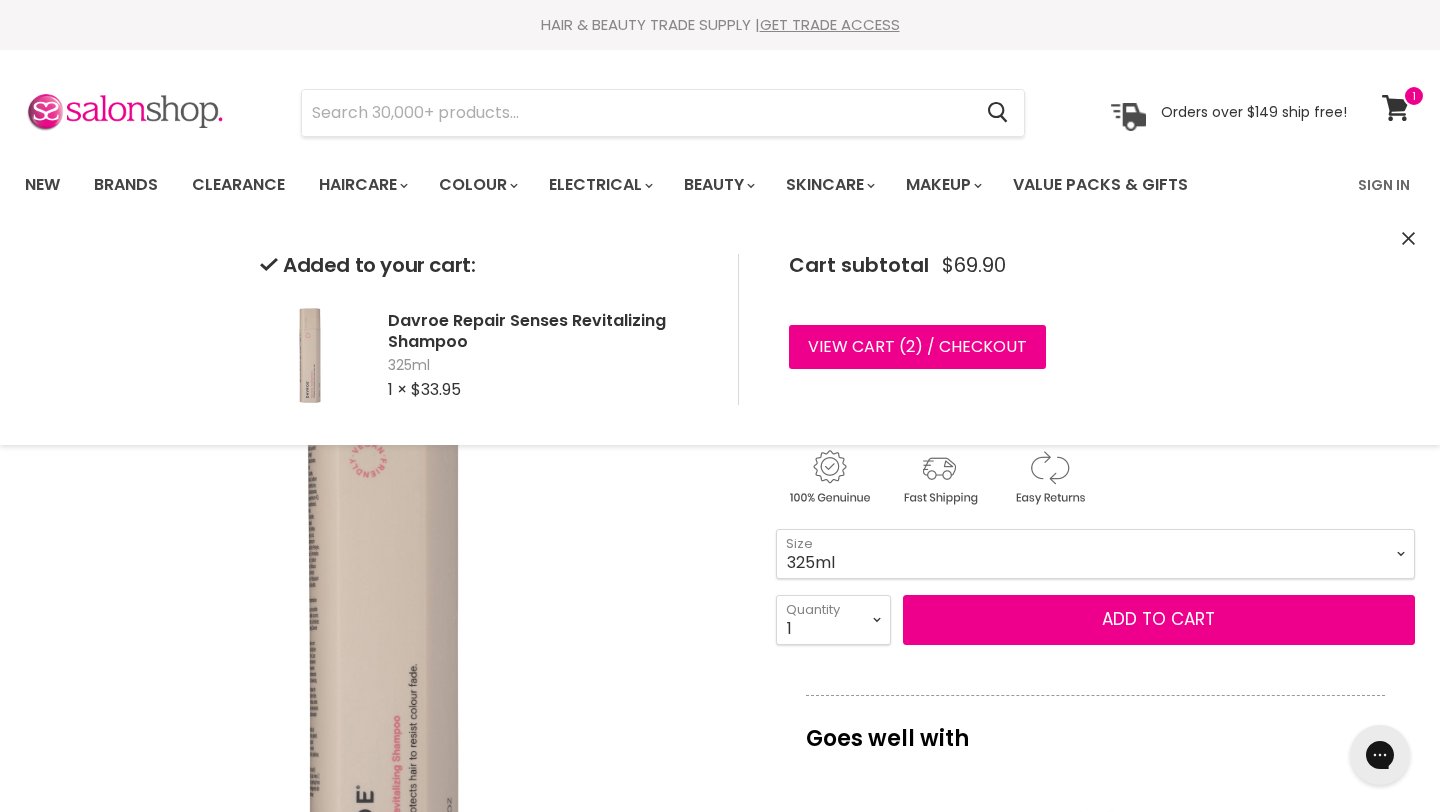 click at bounding box center [383, 599] 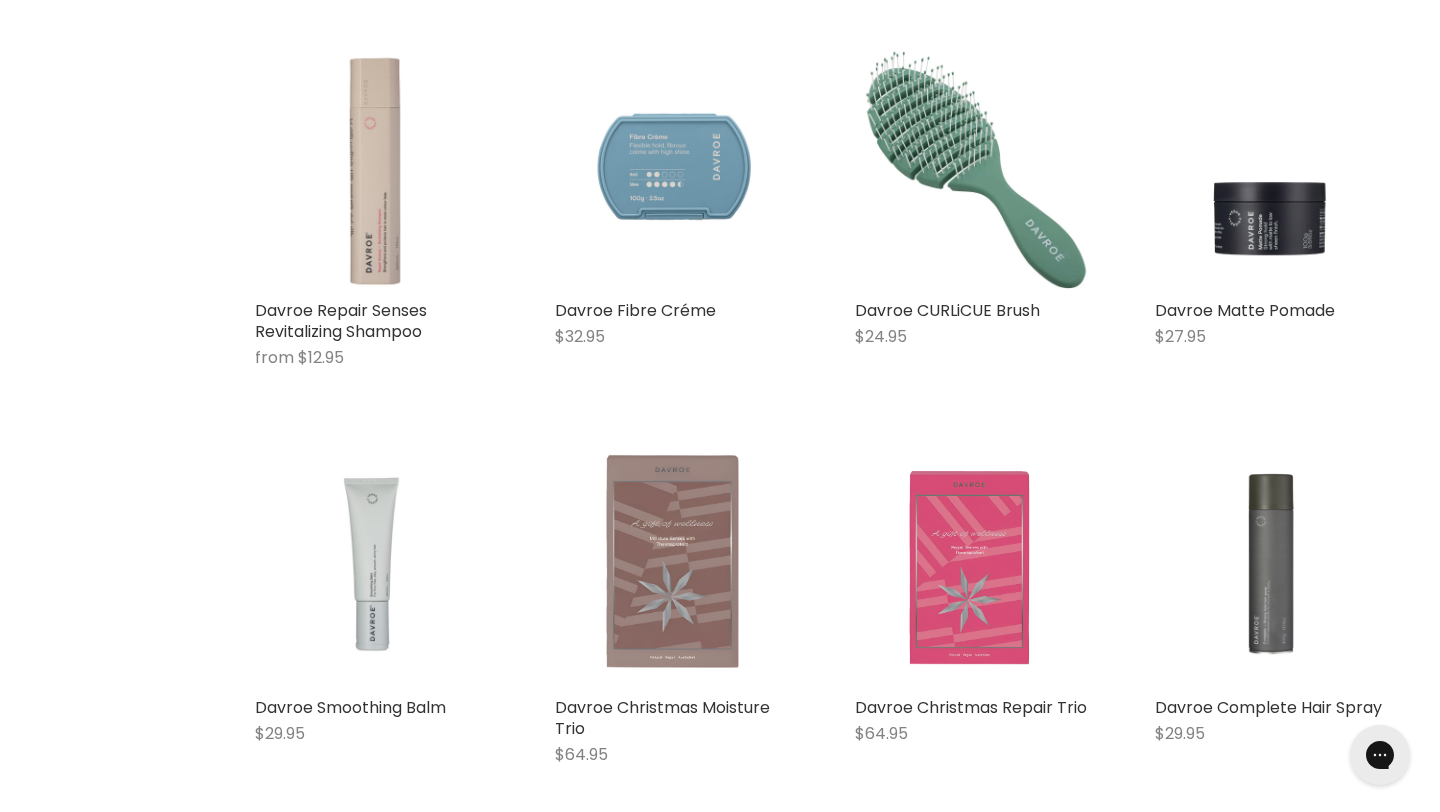scroll, scrollTop: 1197, scrollLeft: 0, axis: vertical 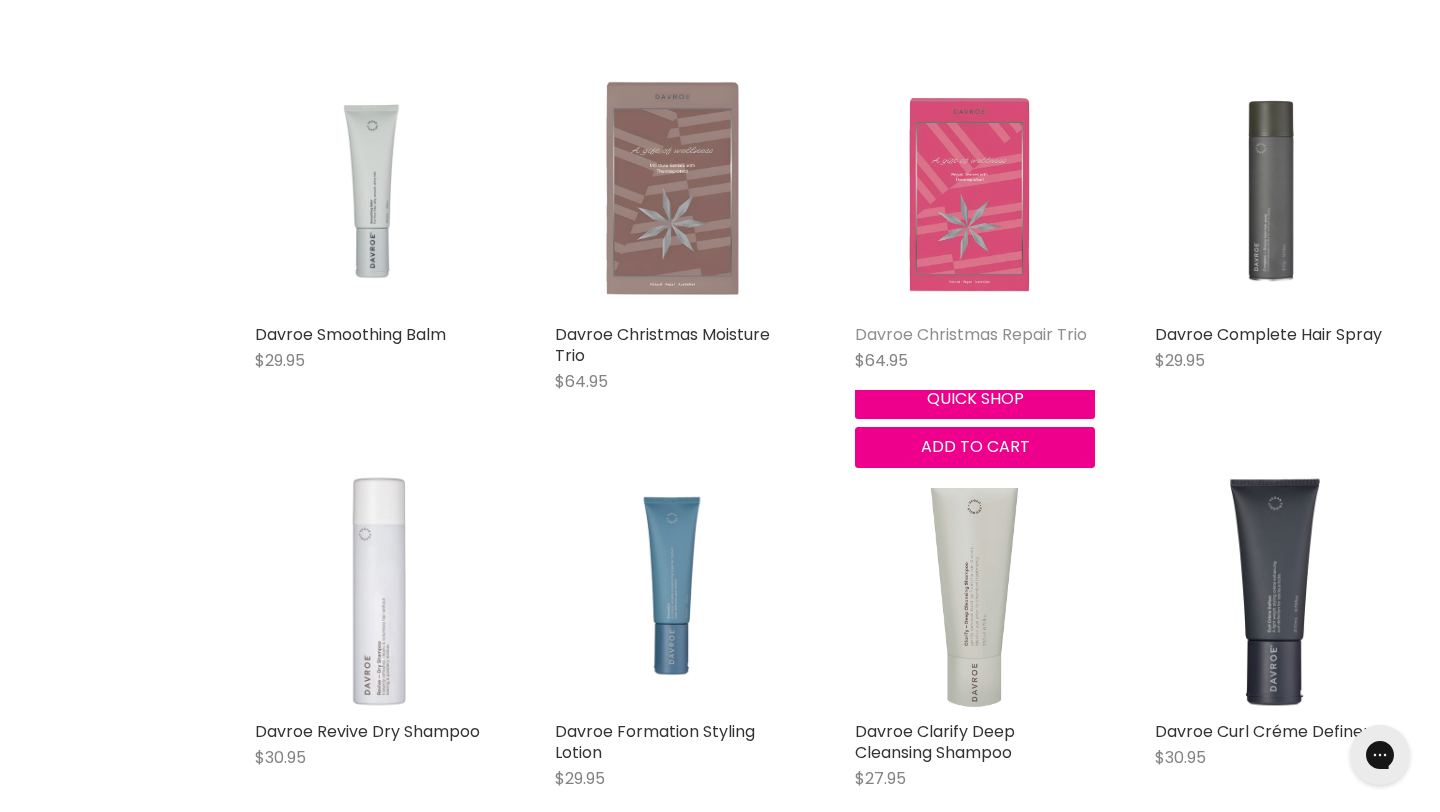 click on "Davroe Christmas Repair Trio" at bounding box center (971, 334) 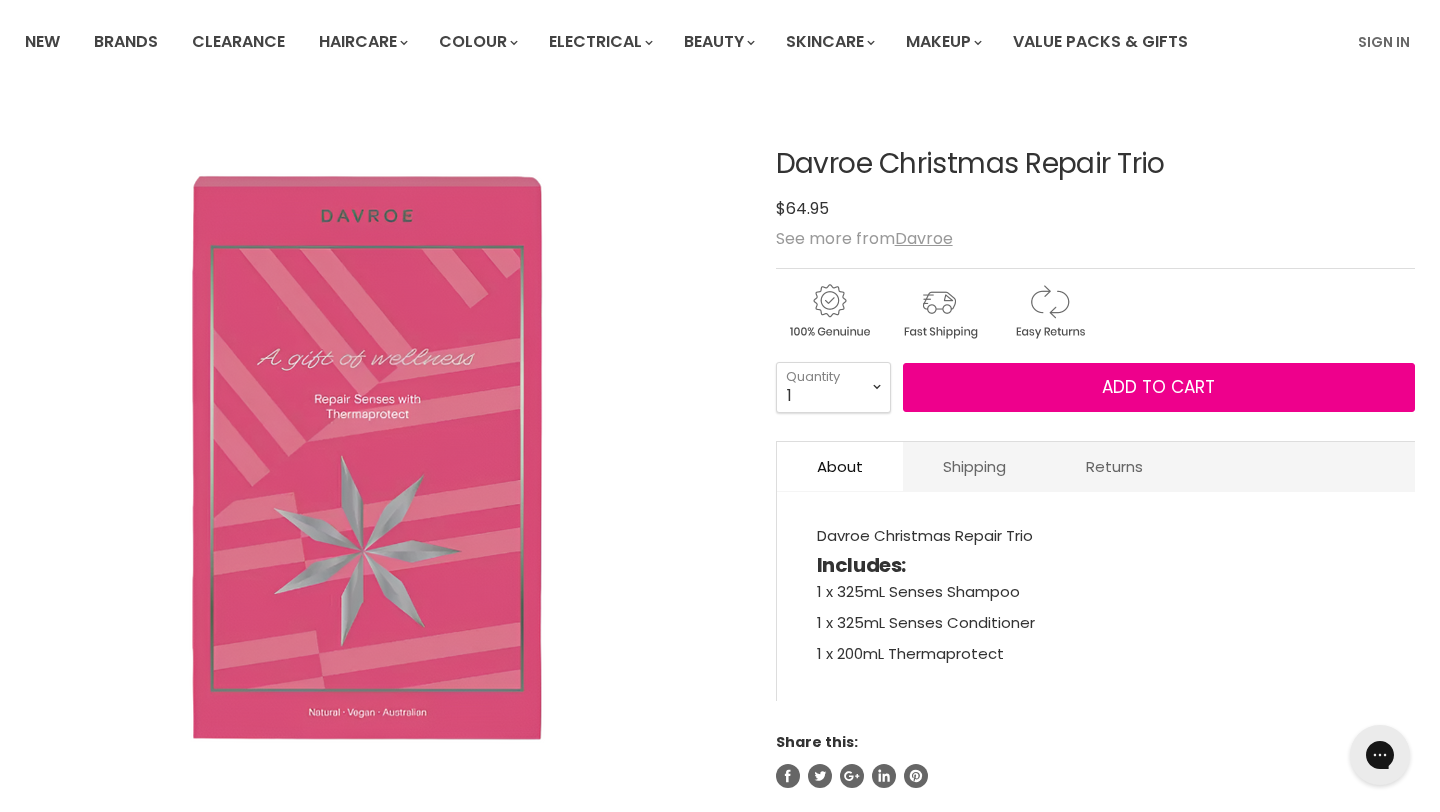 scroll, scrollTop: 0, scrollLeft: 0, axis: both 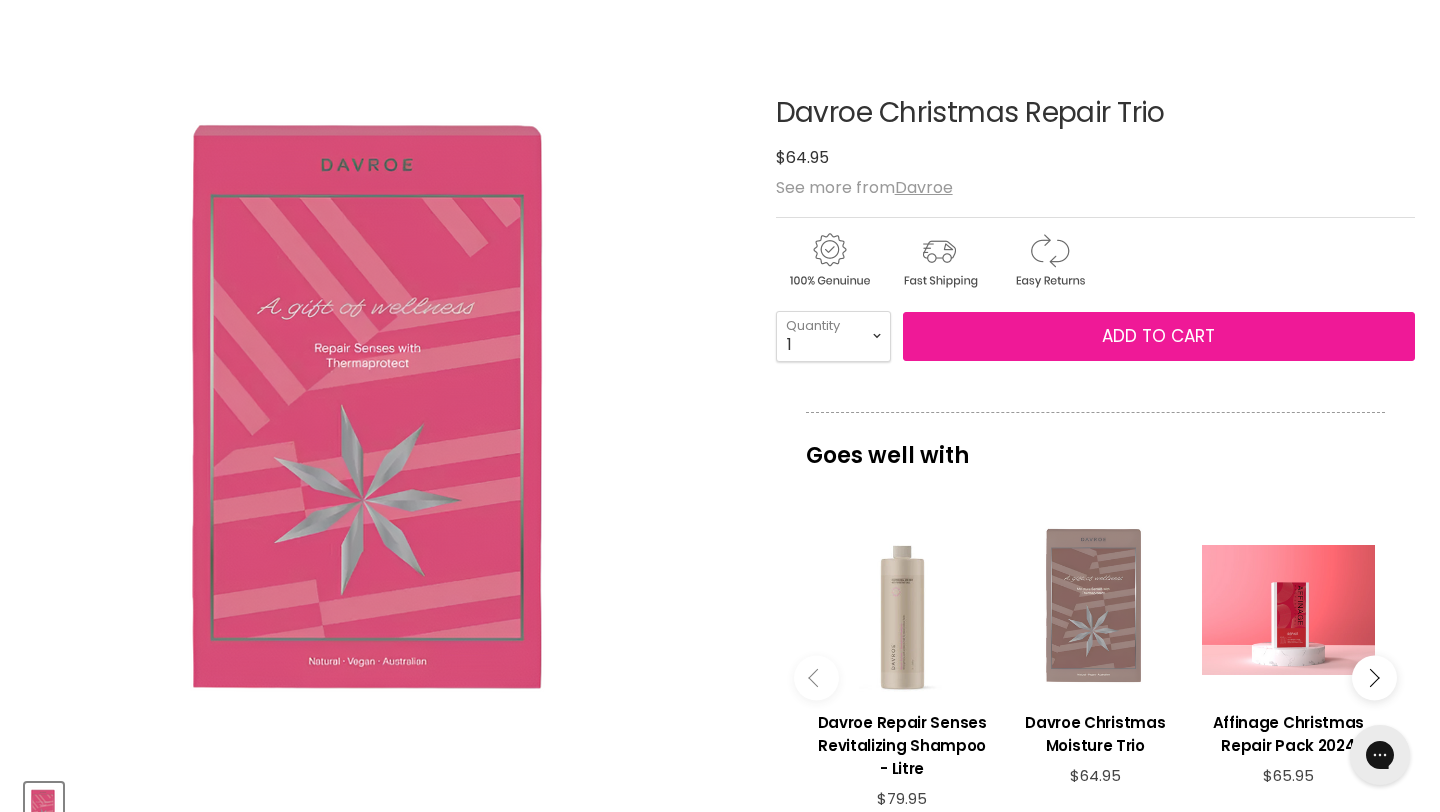 click on "Add to cart" at bounding box center (1159, 337) 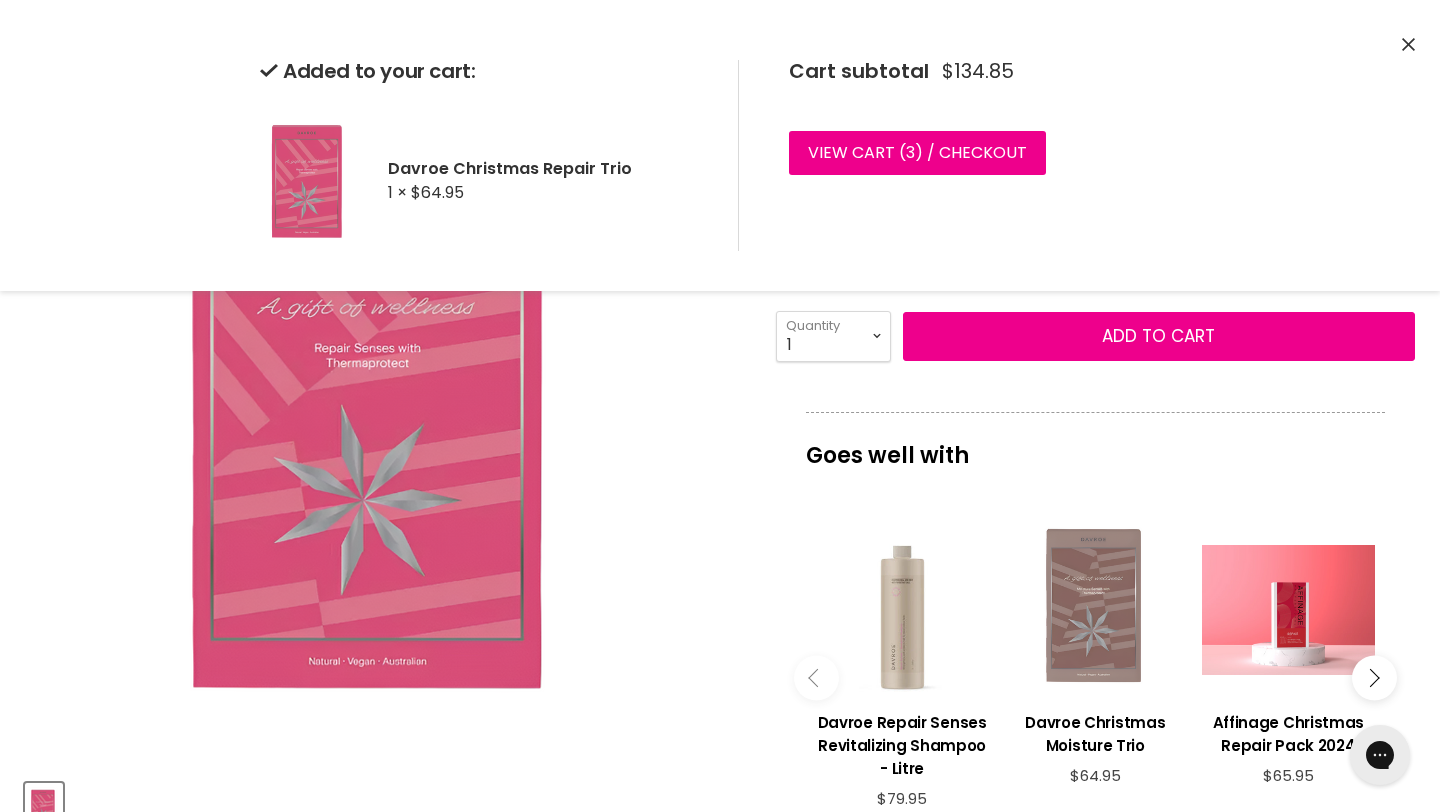 click on "Click or scroll to zoom
Tap or pinch to zoom" at bounding box center [383, 406] 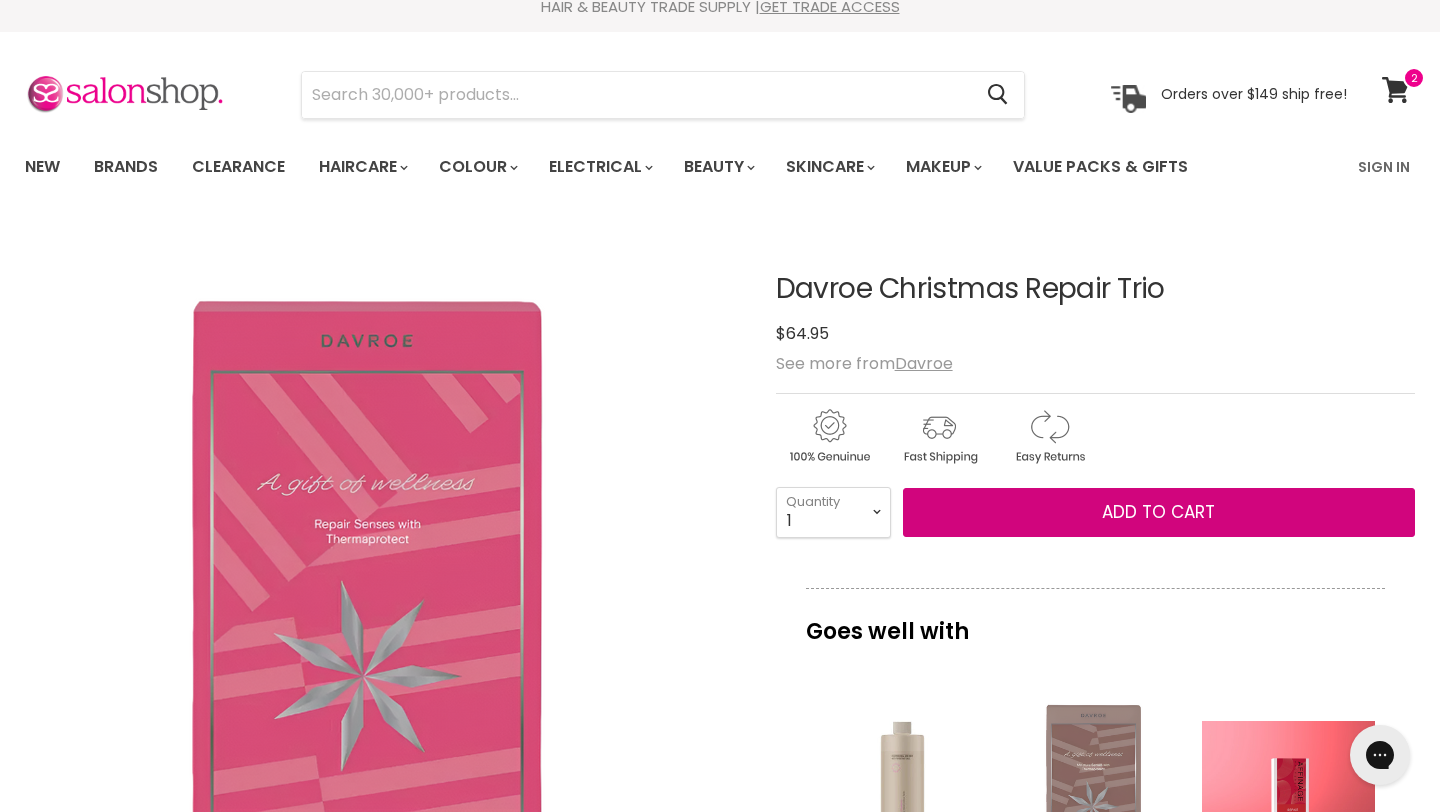 scroll, scrollTop: 17, scrollLeft: 0, axis: vertical 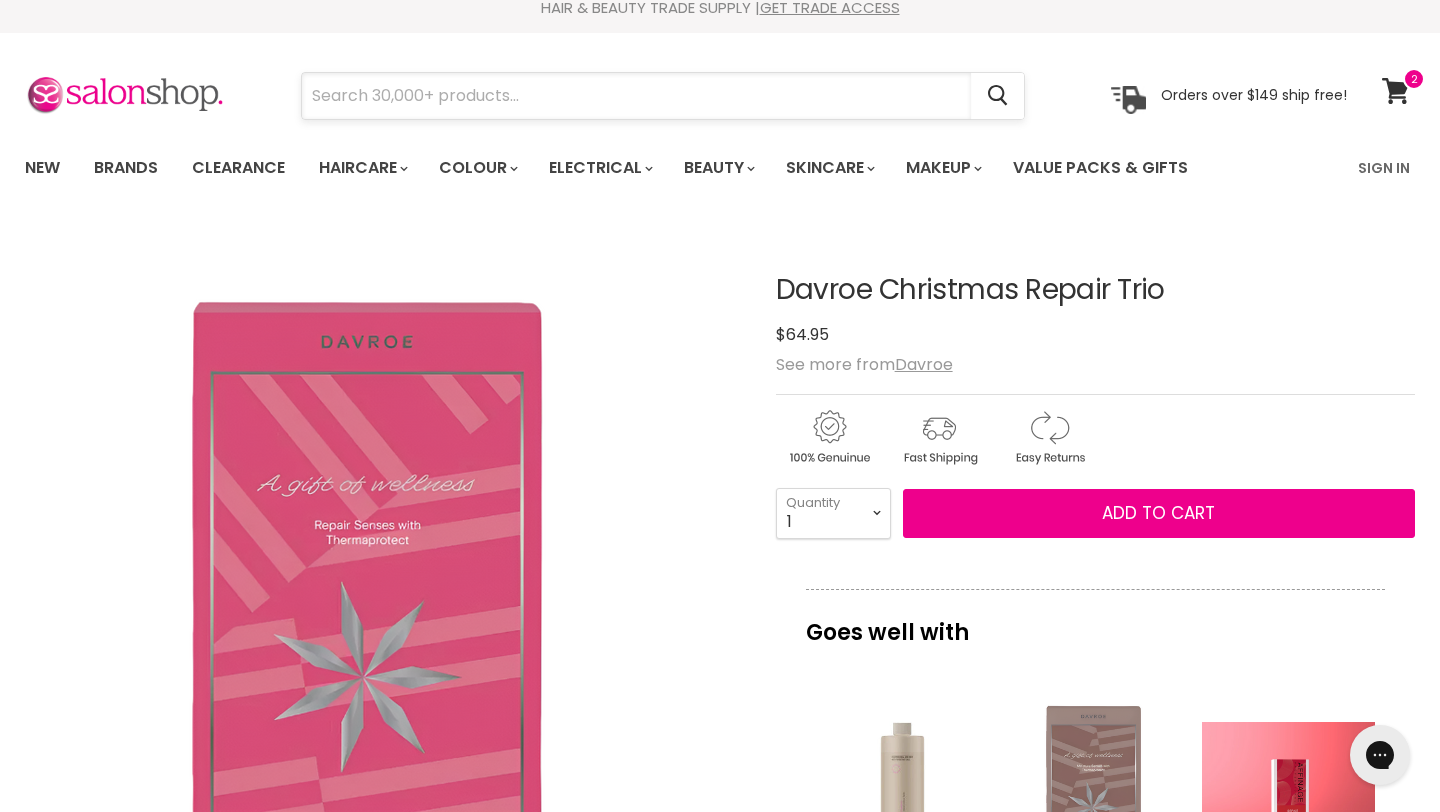 click at bounding box center (636, 96) 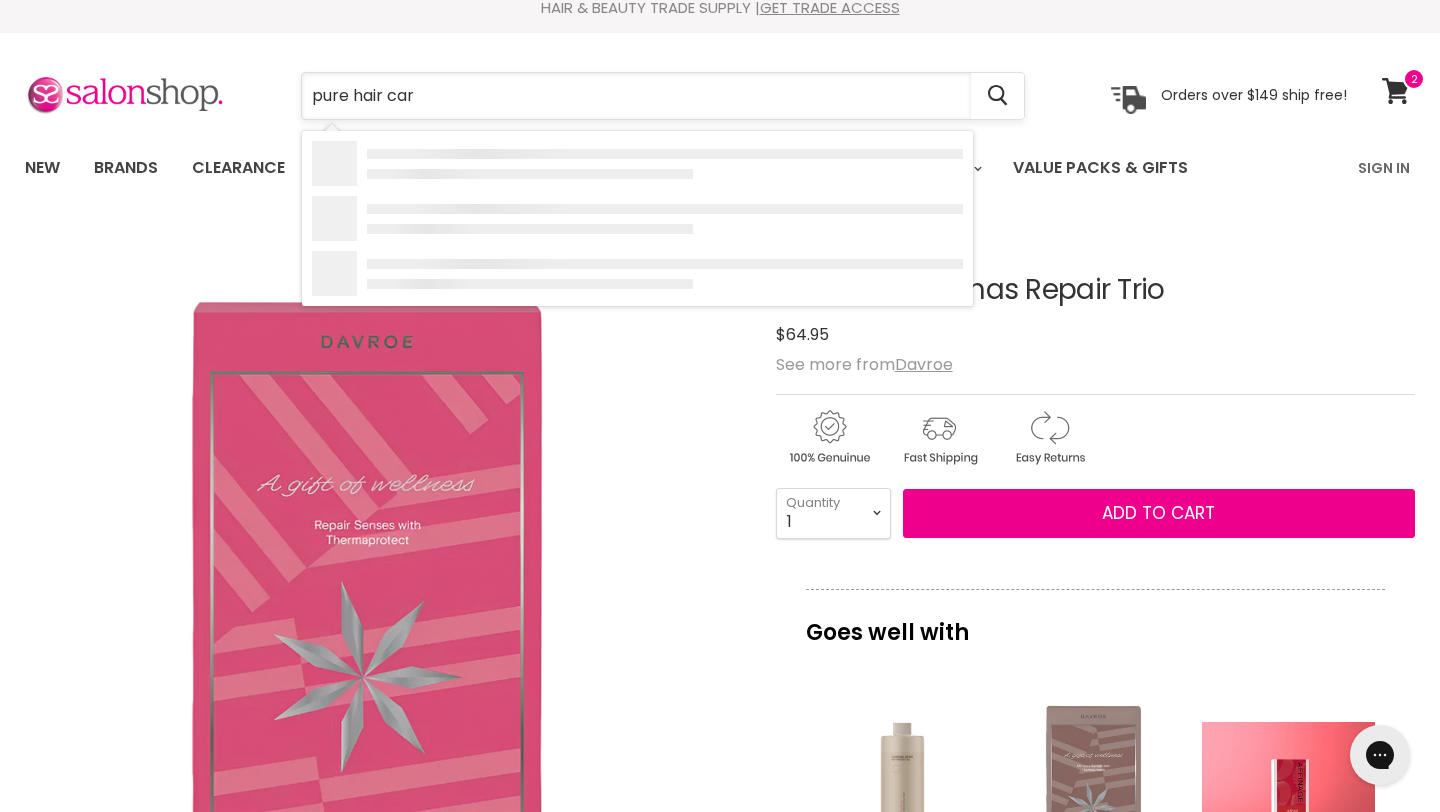 type on "pure hair care" 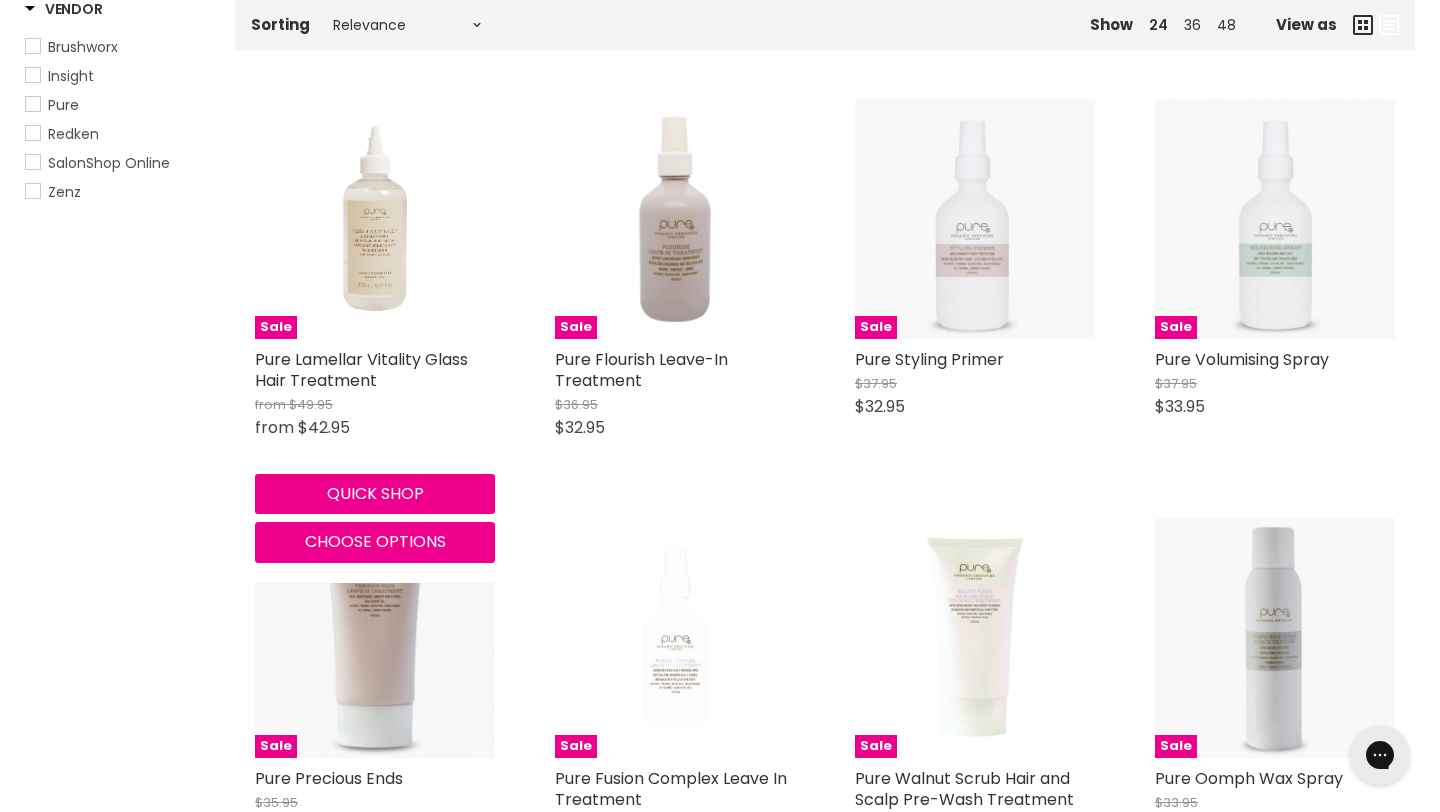 scroll, scrollTop: 503, scrollLeft: 0, axis: vertical 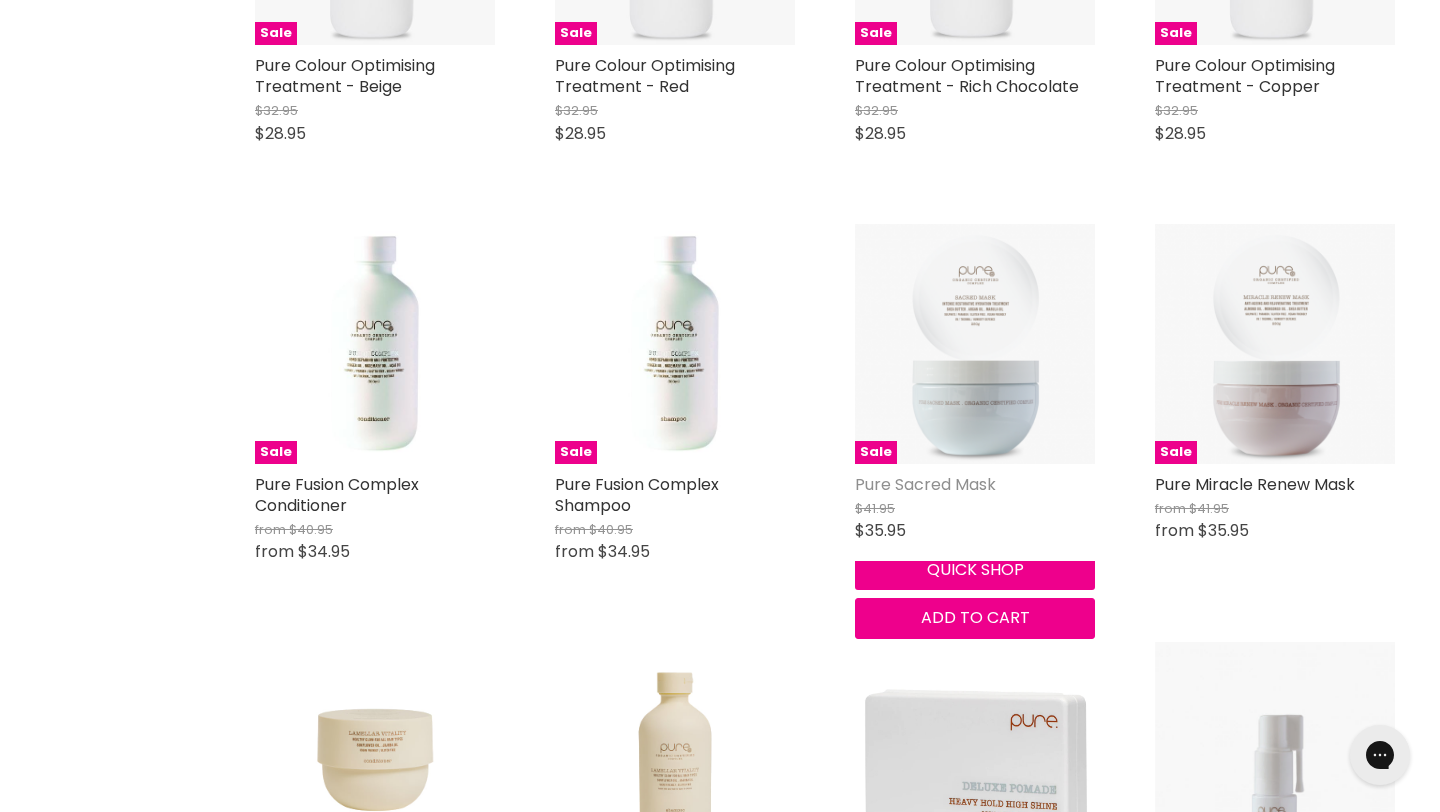 click on "Pure Sacred Mask" at bounding box center (925, 484) 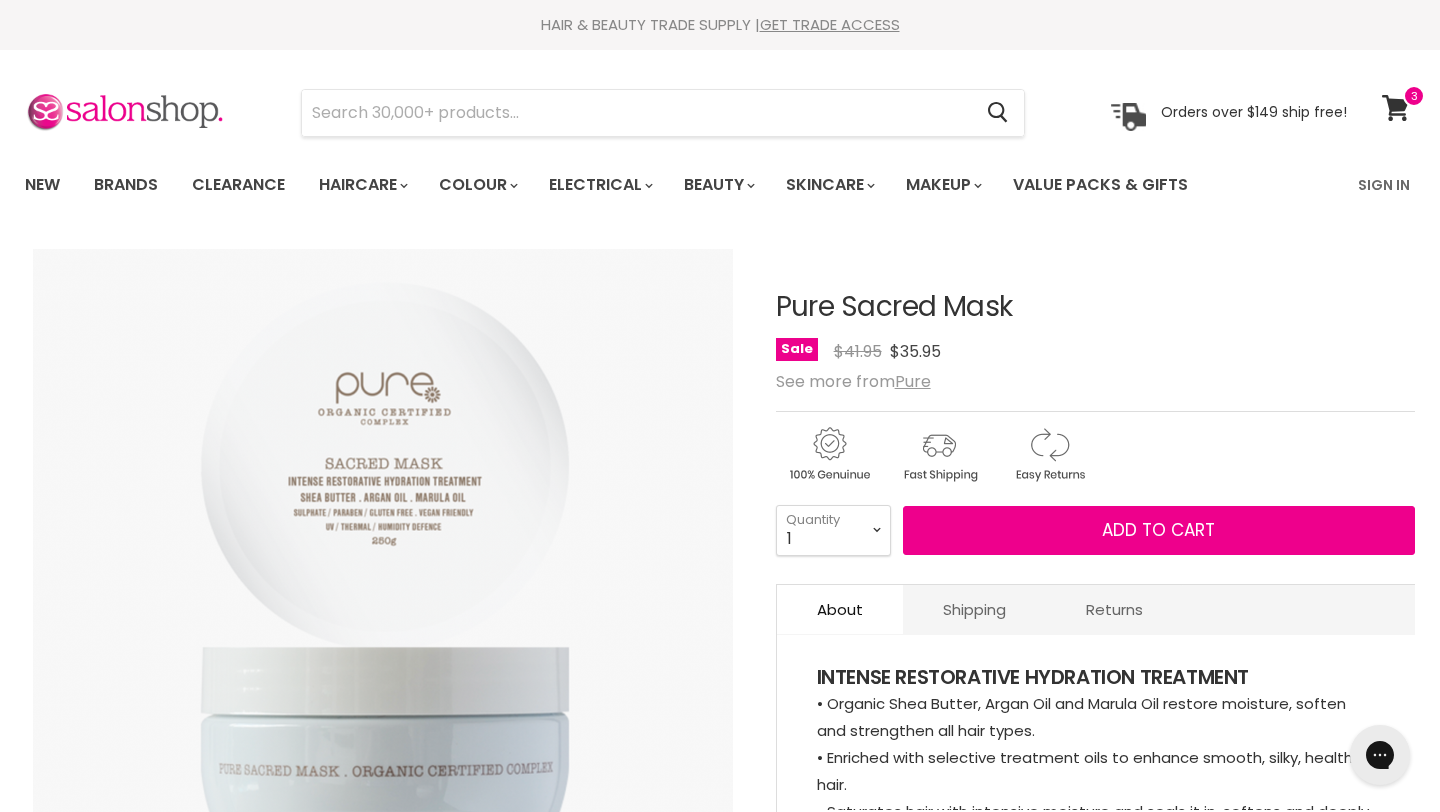 scroll, scrollTop: 0, scrollLeft: 0, axis: both 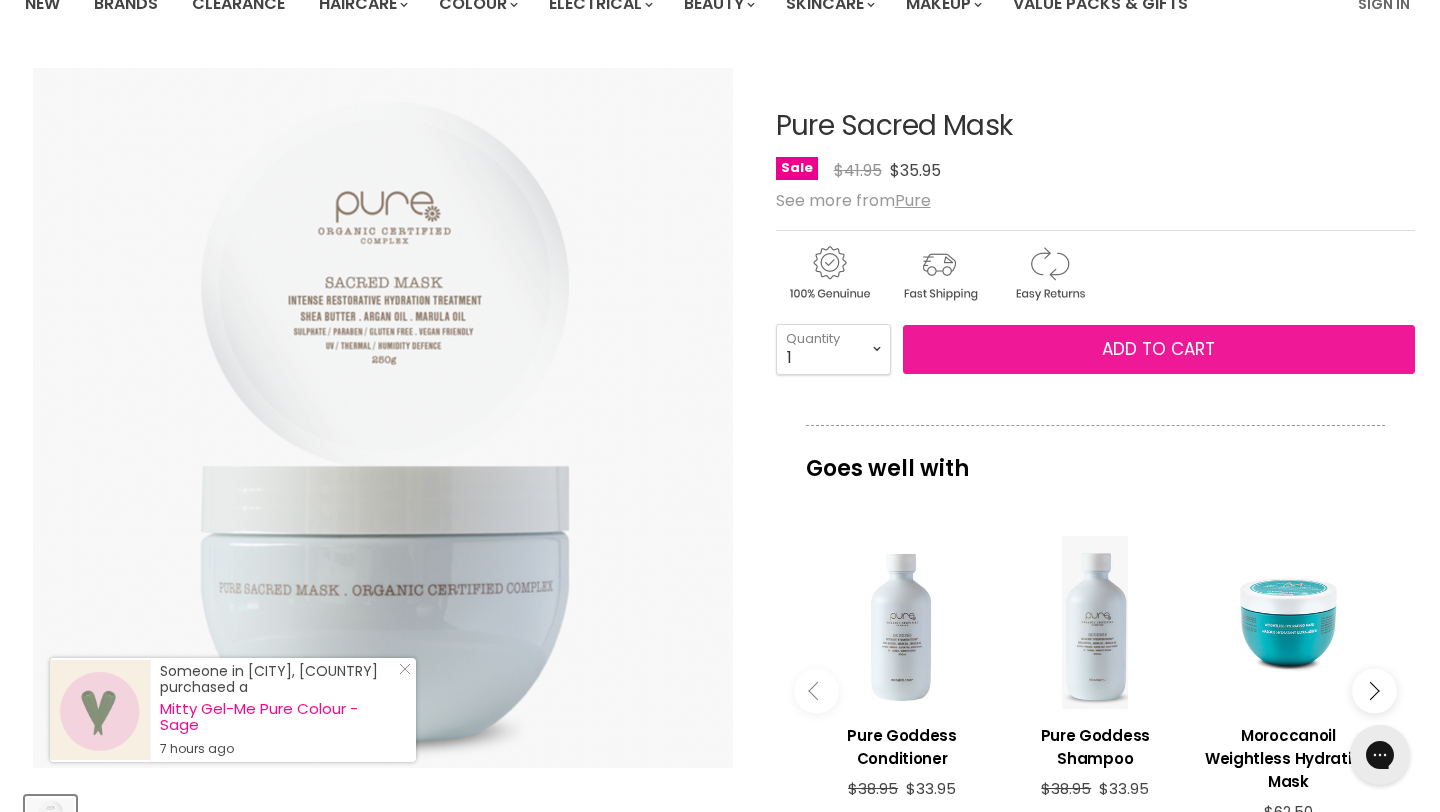 click on "Add to cart" at bounding box center [1159, 350] 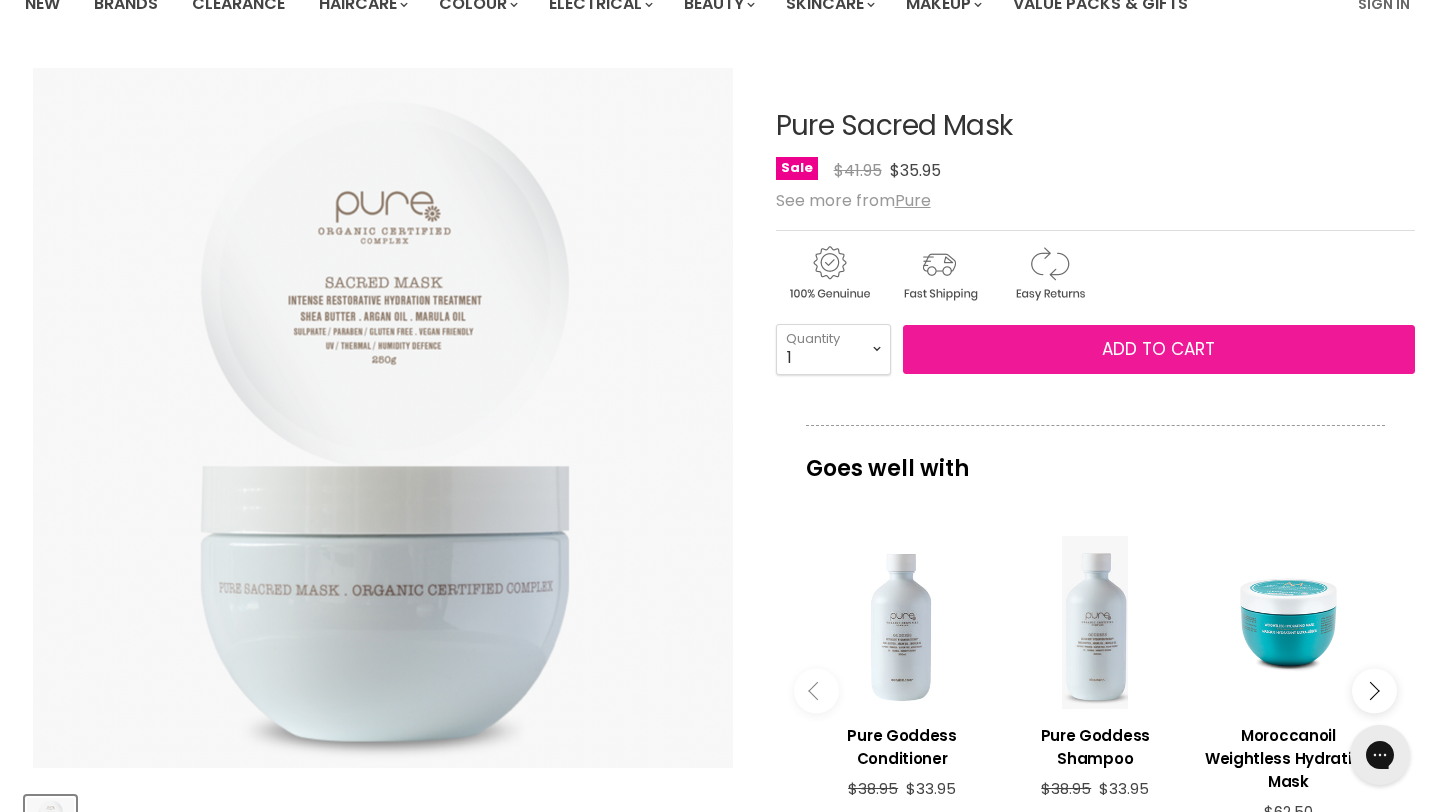 click on "Add to cart" at bounding box center (1158, 349) 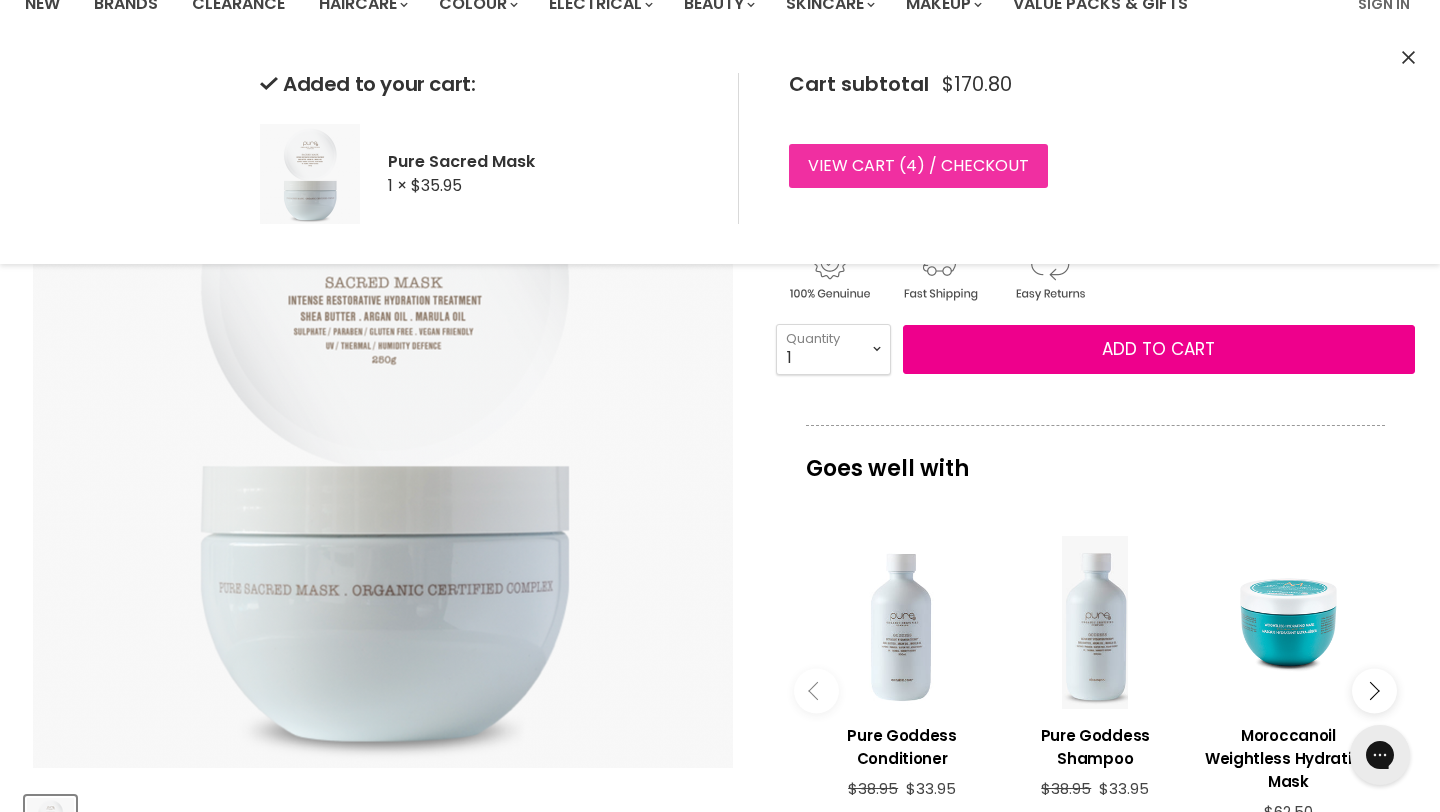 click on "View cart ( 4 )  /  Checkout" at bounding box center (918, 166) 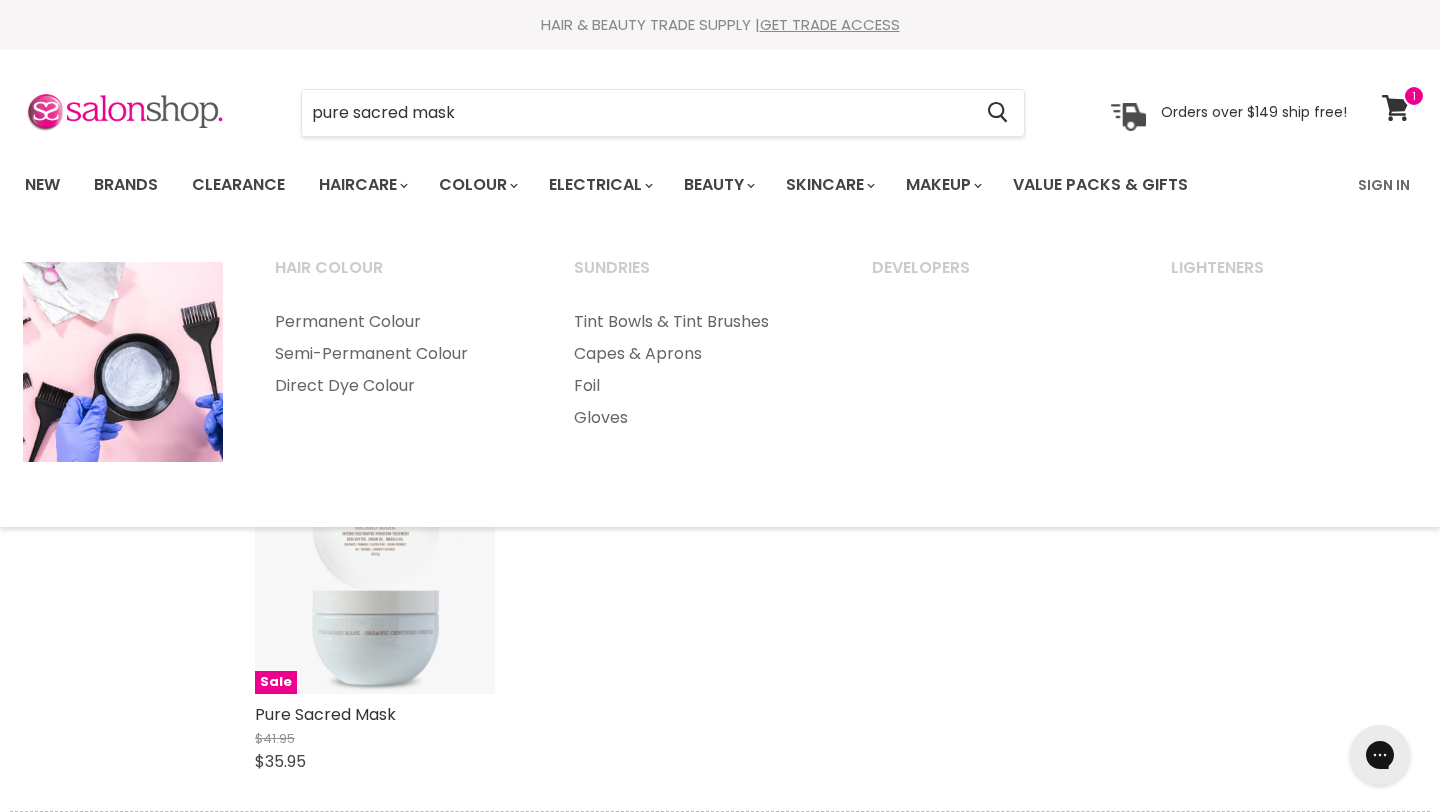 scroll, scrollTop: 0, scrollLeft: 0, axis: both 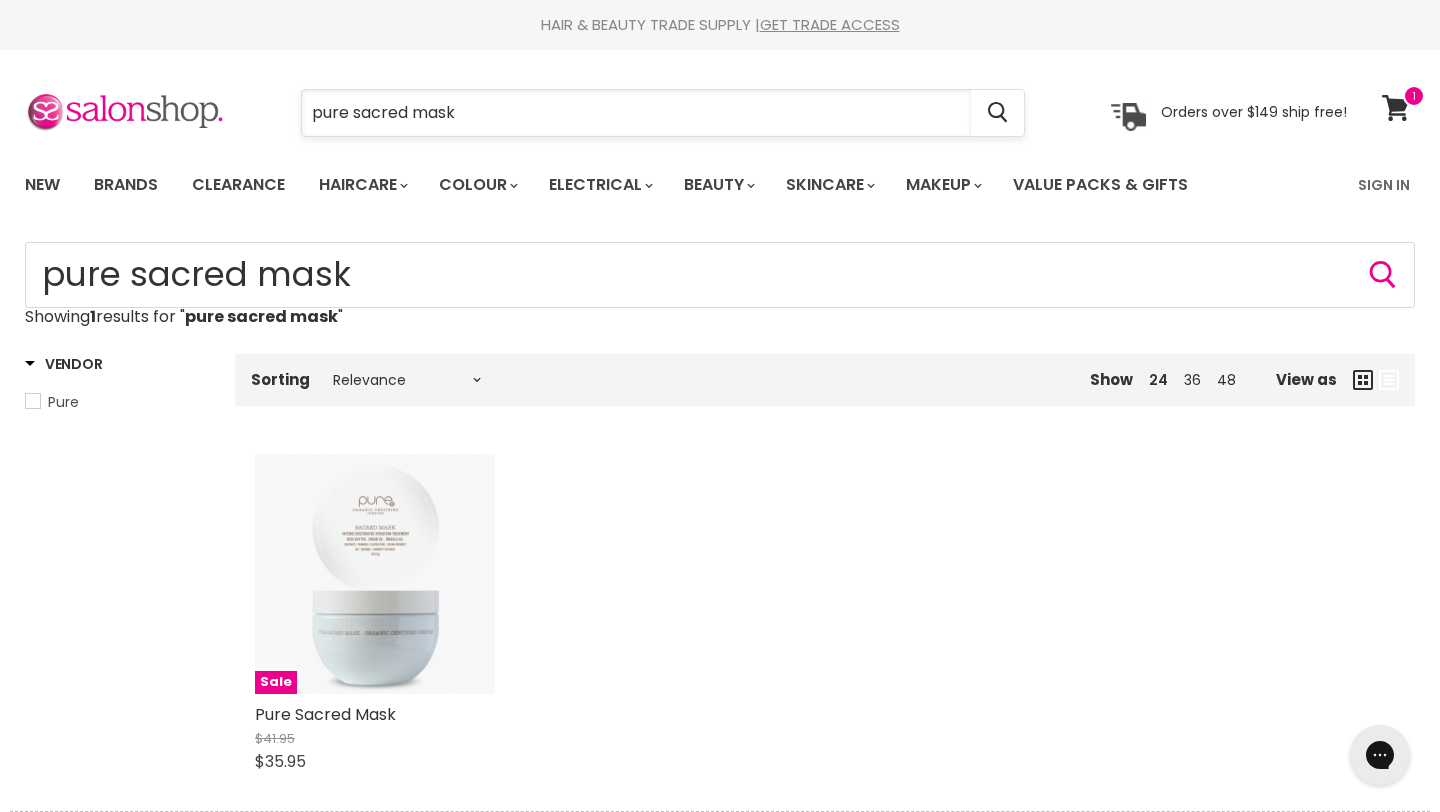 click on "pure sacred mask" at bounding box center (636, 113) 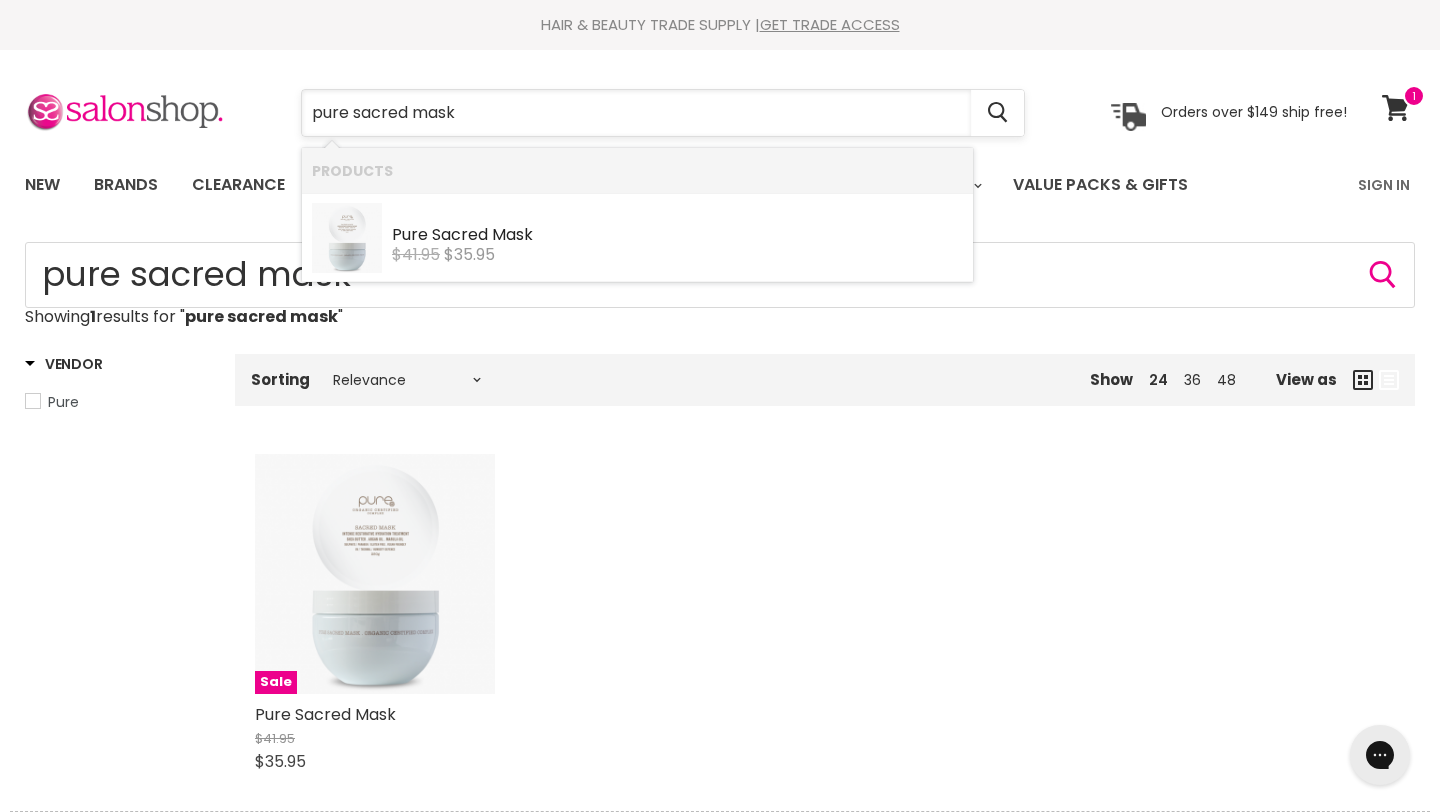 click on "pure sacred mask" at bounding box center [636, 113] 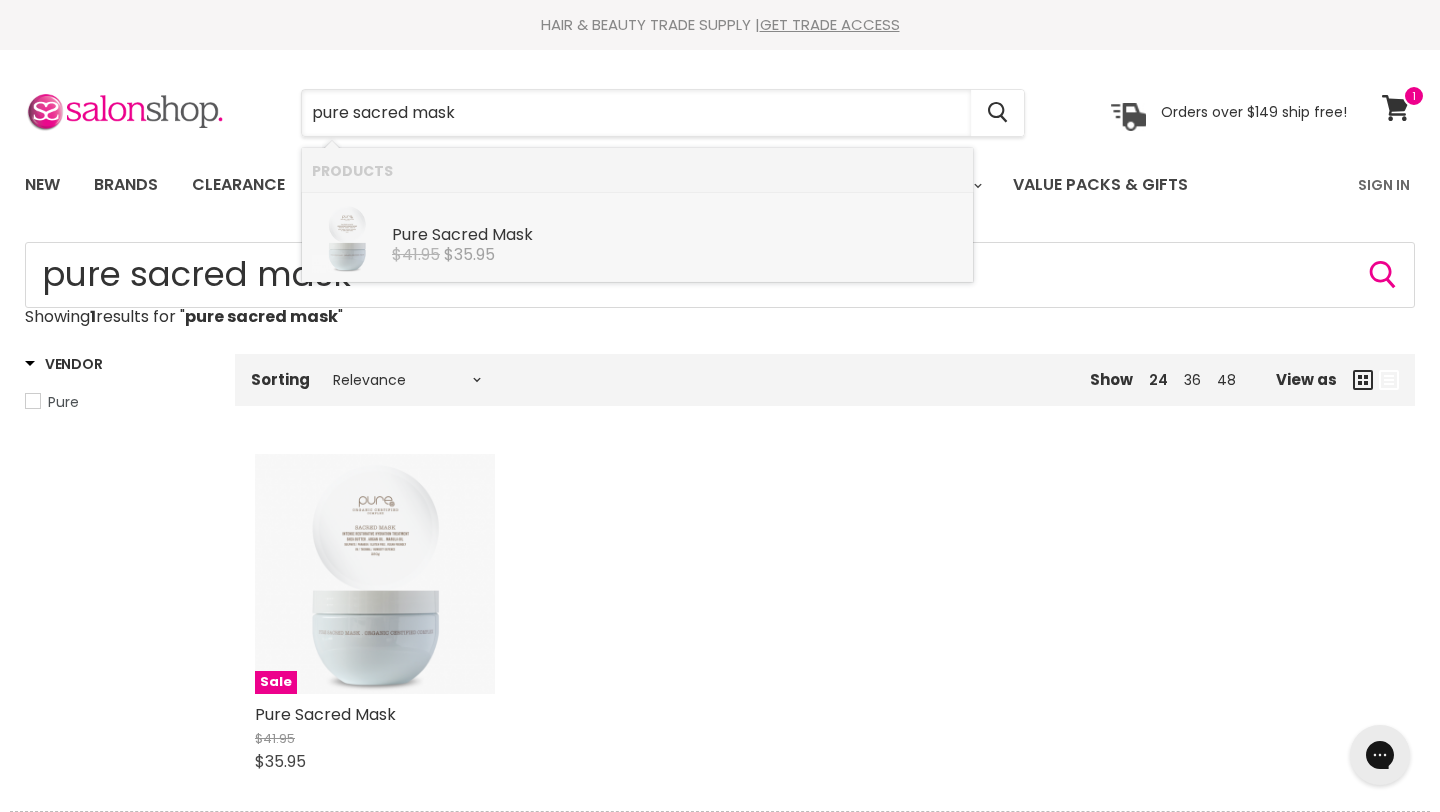 click on "$35.95" at bounding box center [469, 254] 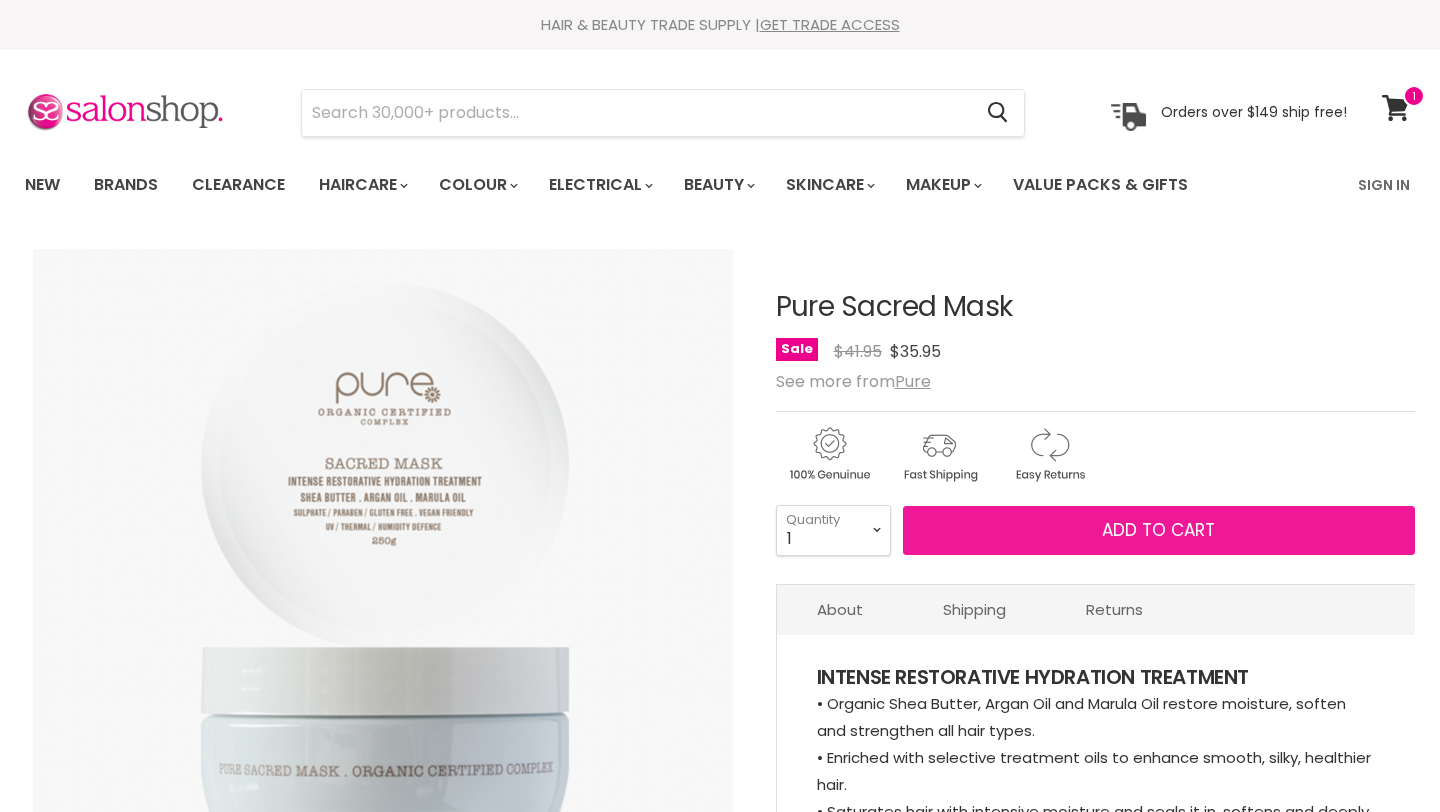 scroll, scrollTop: 0, scrollLeft: 0, axis: both 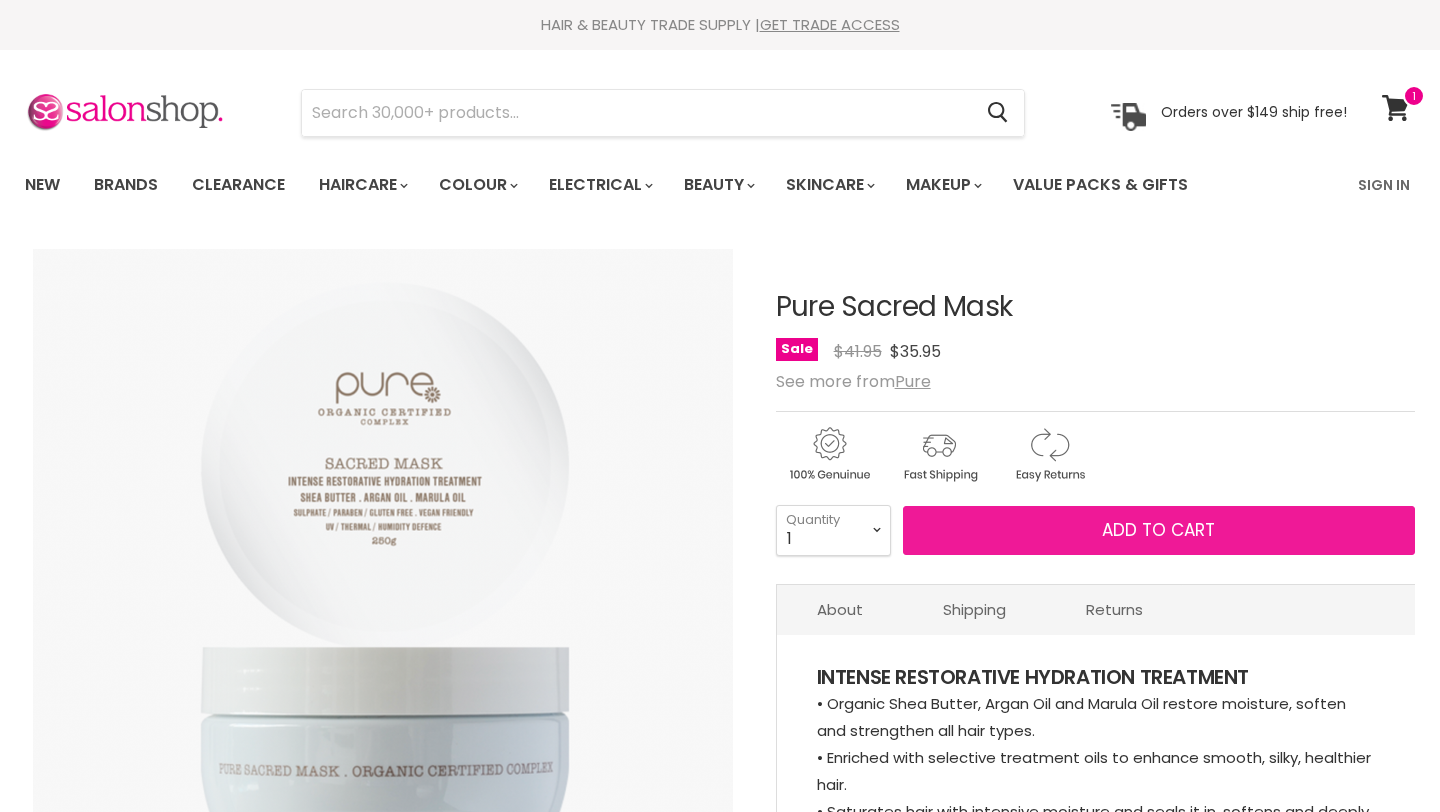click on "Add to cart" at bounding box center (1158, 530) 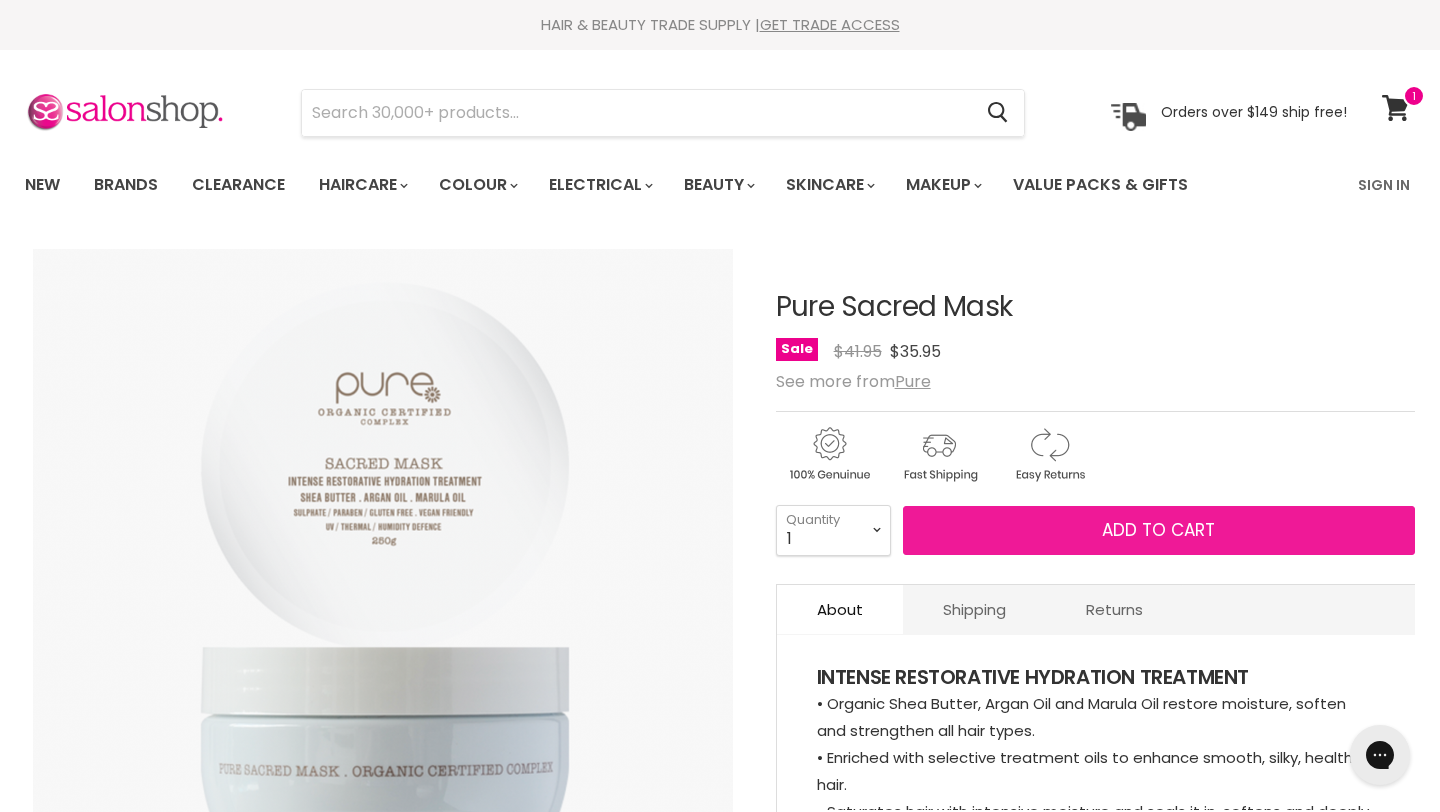 scroll, scrollTop: 0, scrollLeft: 0, axis: both 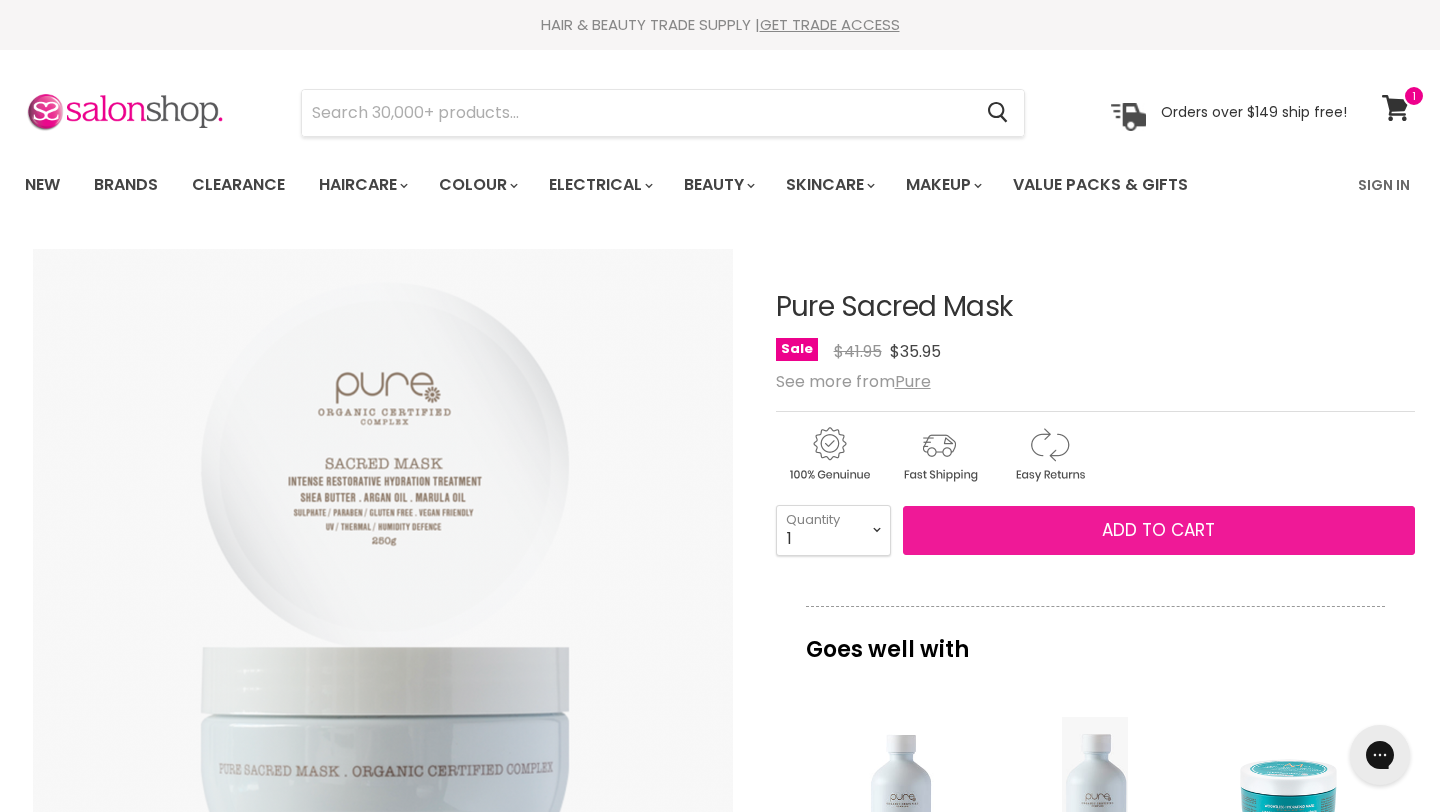 click on "Add to cart" at bounding box center (1158, 530) 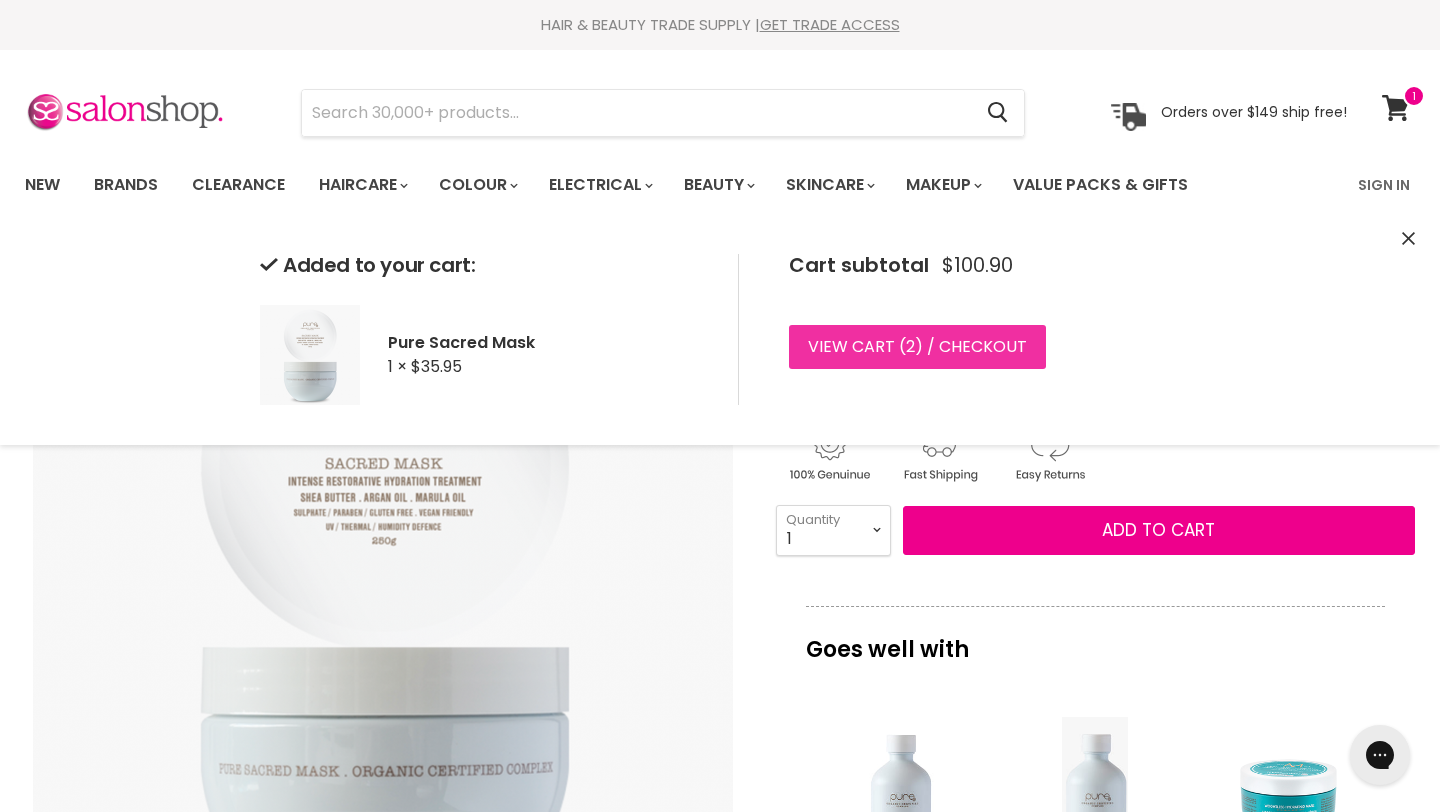 click on "View cart ( 2 )  /  Checkout" at bounding box center [917, 347] 